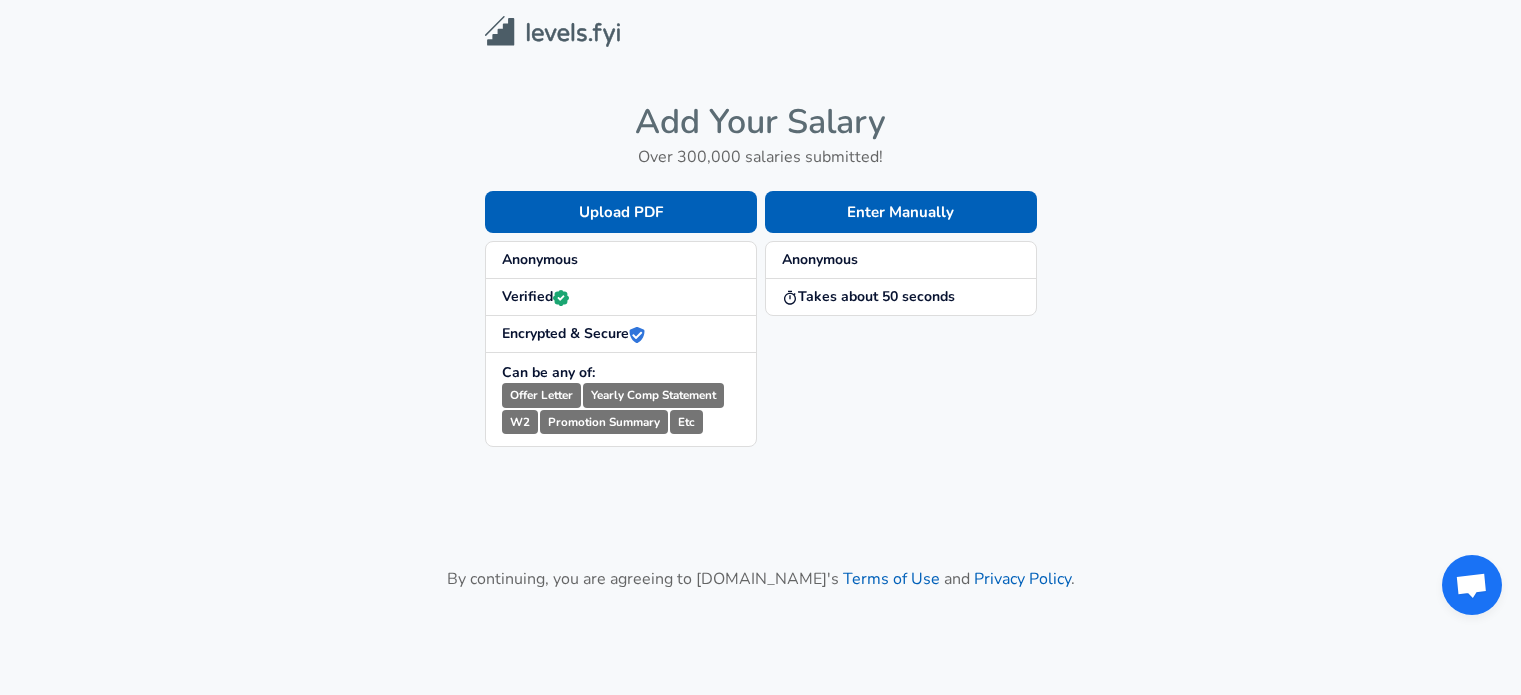 scroll, scrollTop: 0, scrollLeft: 0, axis: both 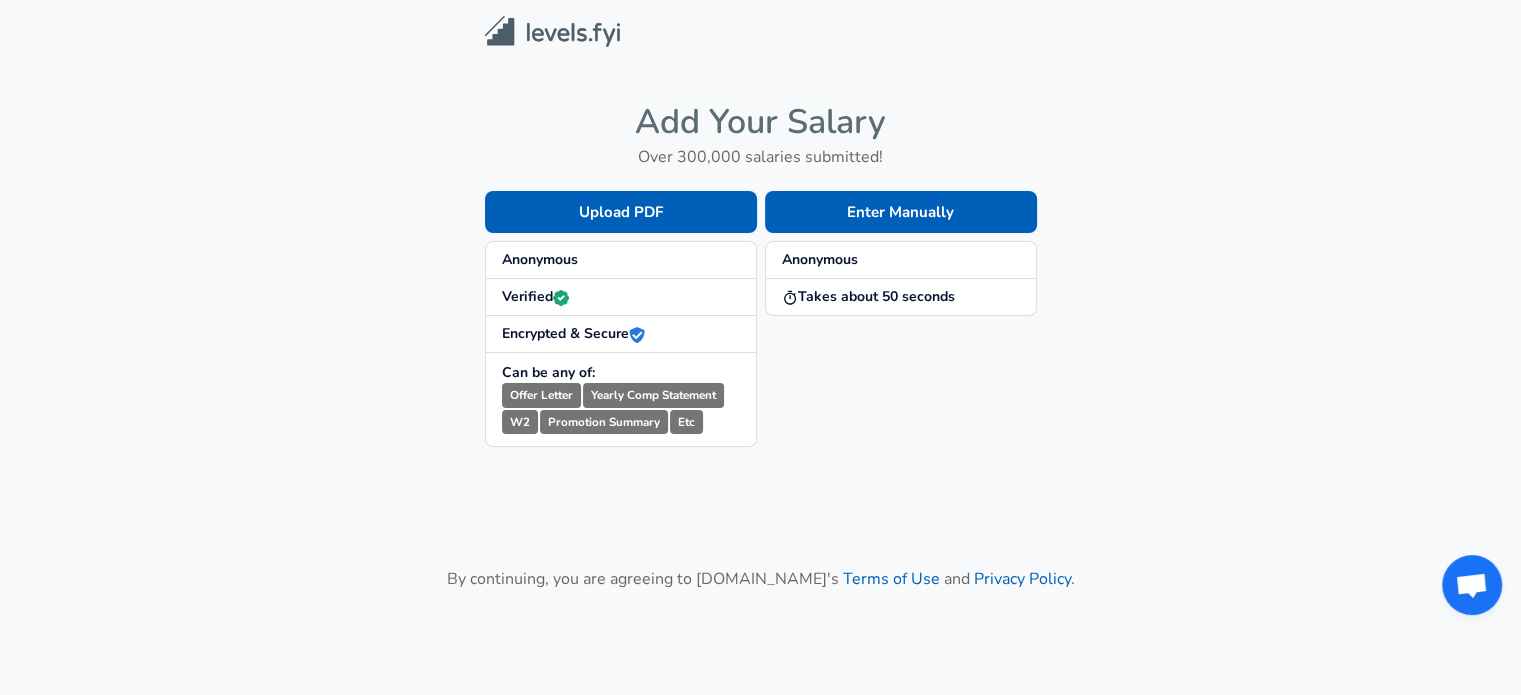 click on "Enter Manually" at bounding box center (901, 212) 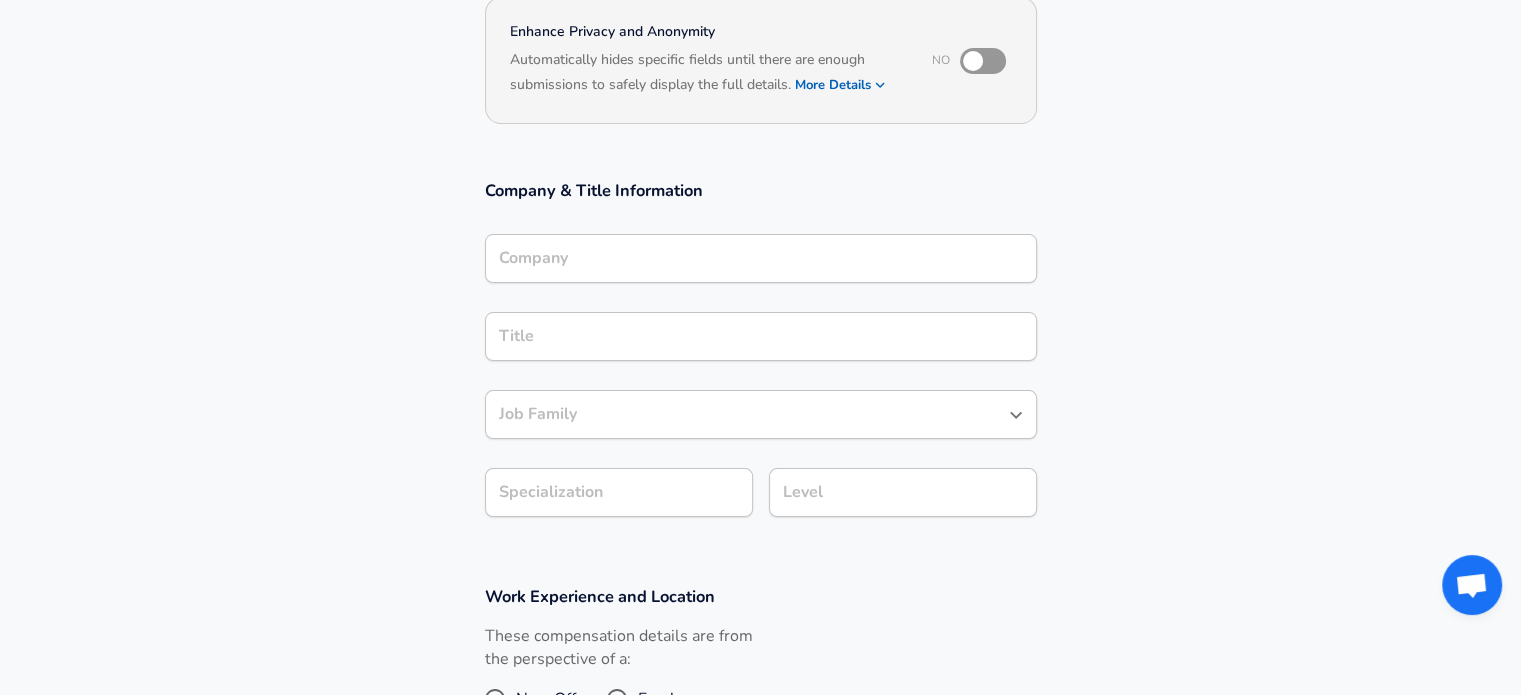 click on "Company" at bounding box center (761, 258) 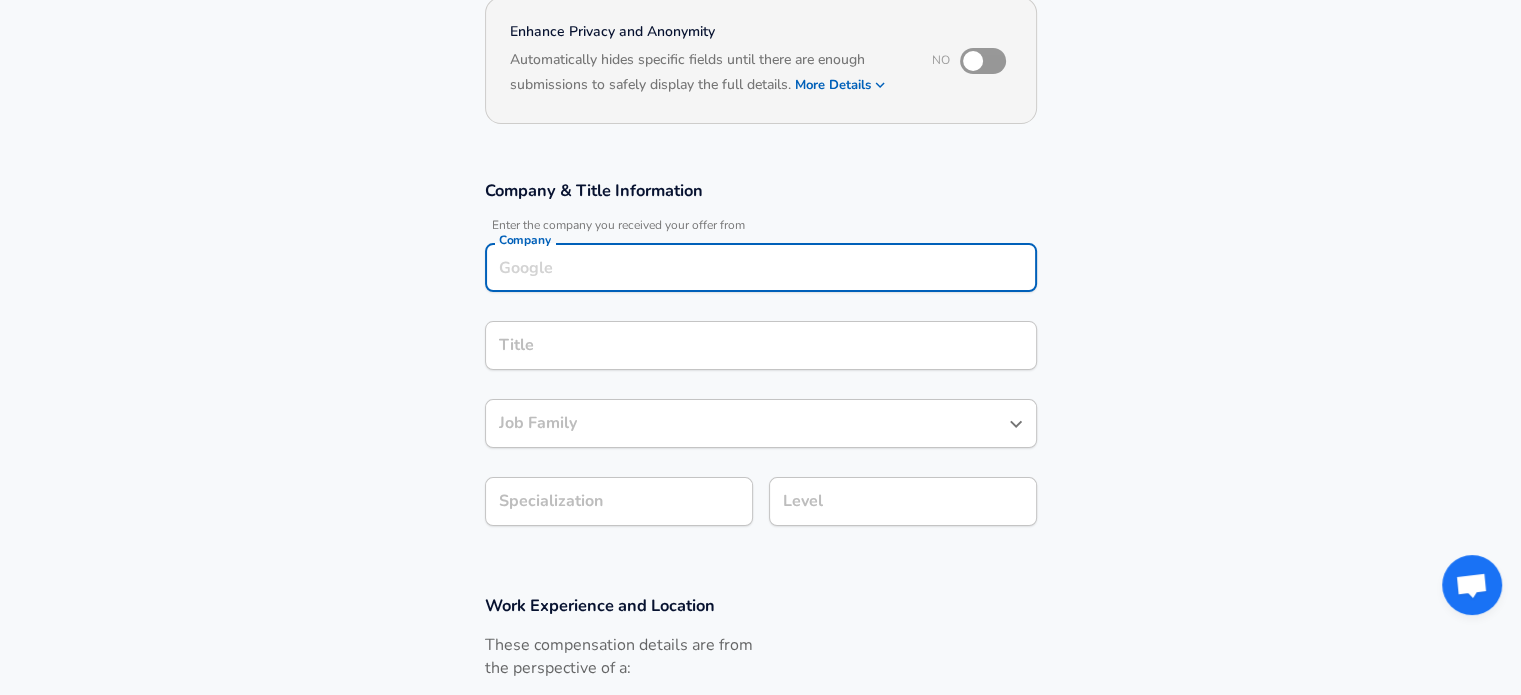 scroll, scrollTop: 220, scrollLeft: 0, axis: vertical 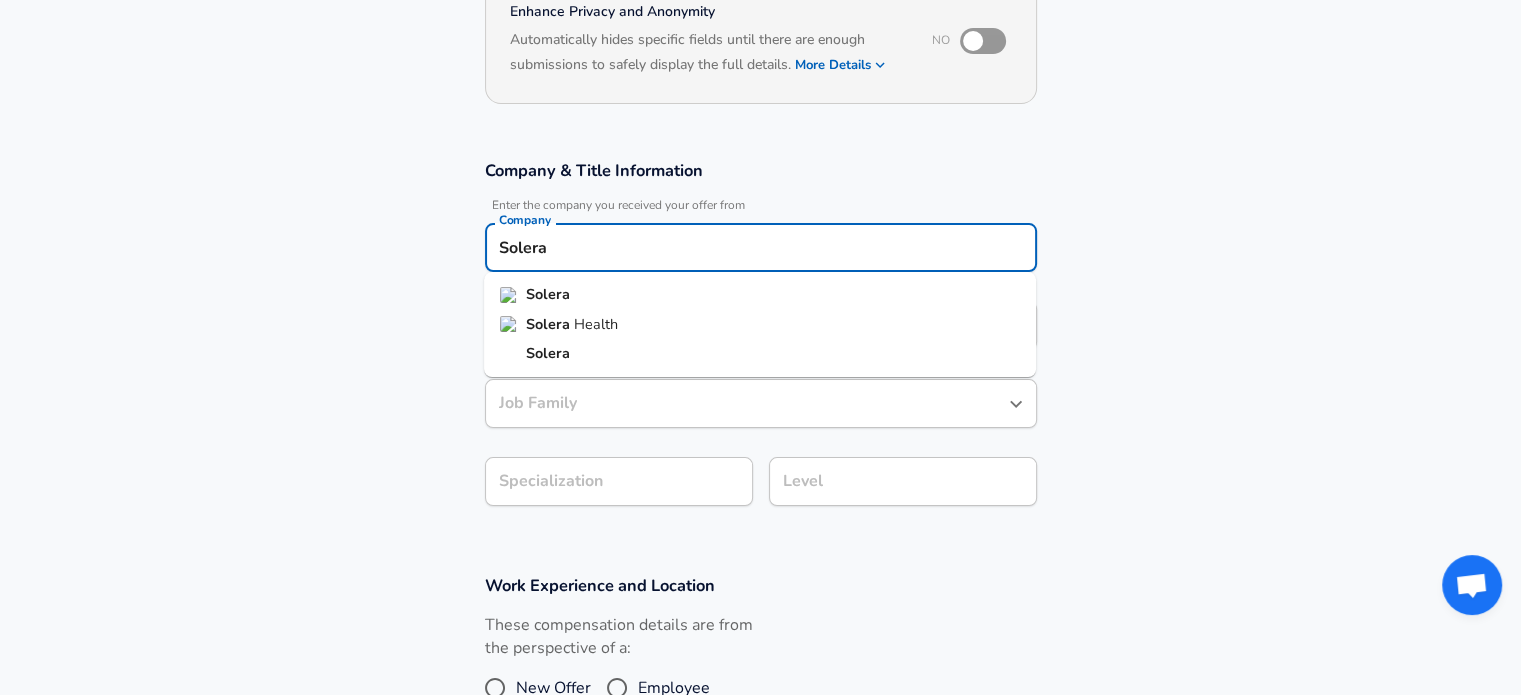 click on "Solera" at bounding box center [760, 295] 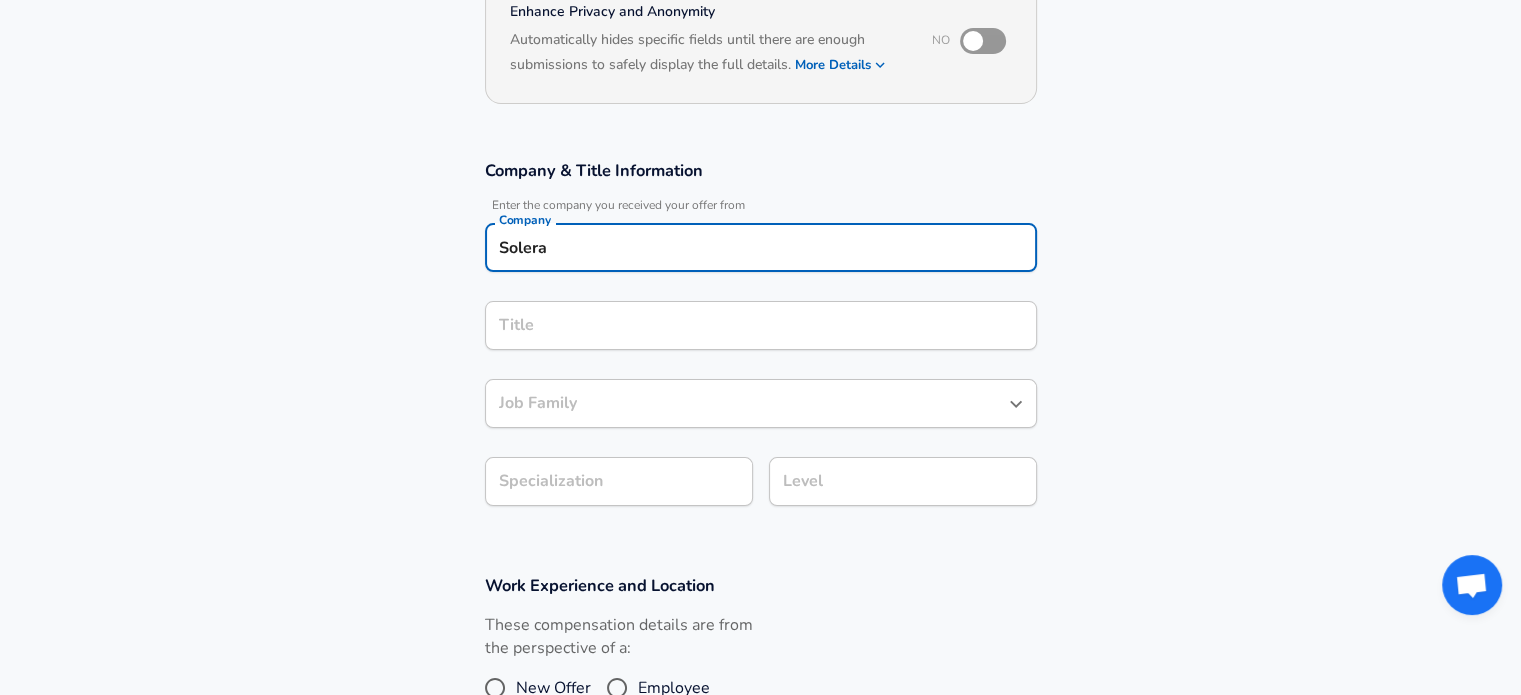 type on "Solera" 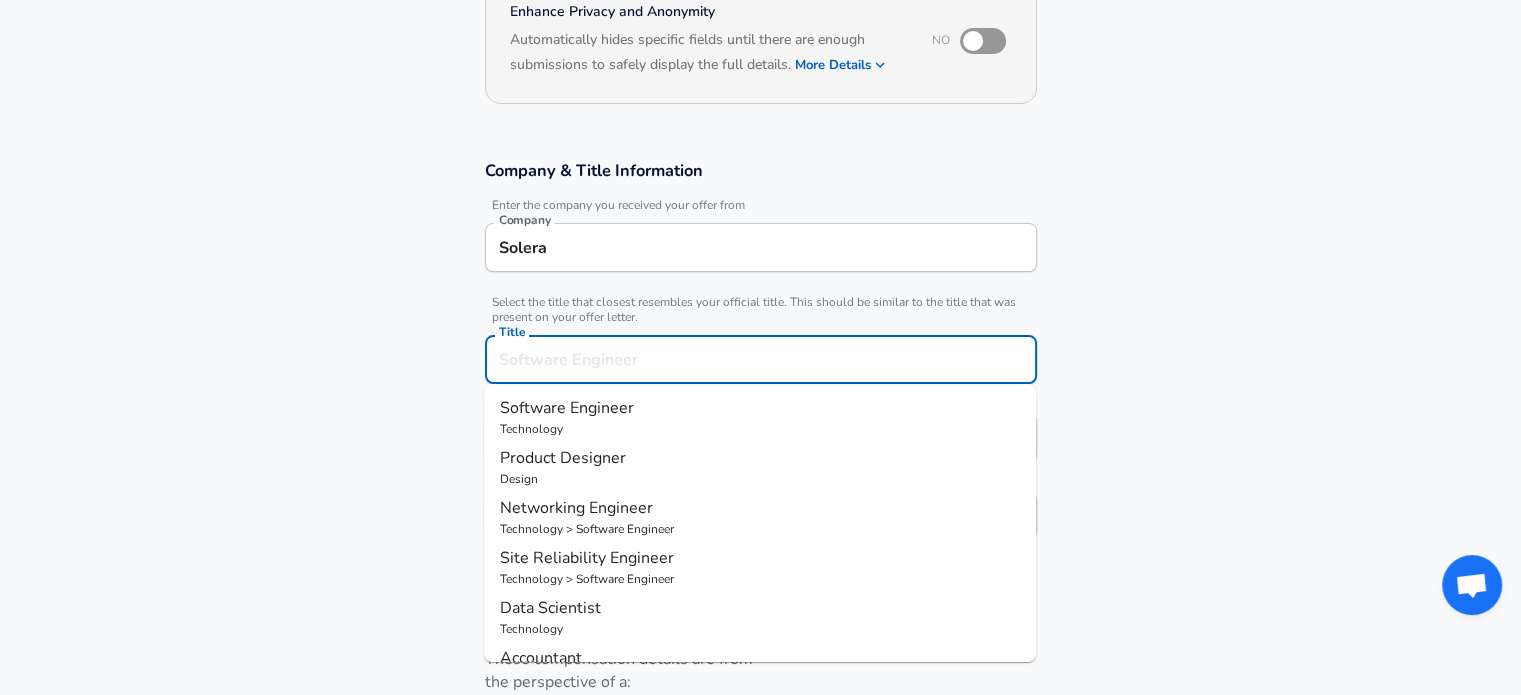 scroll, scrollTop: 260, scrollLeft: 0, axis: vertical 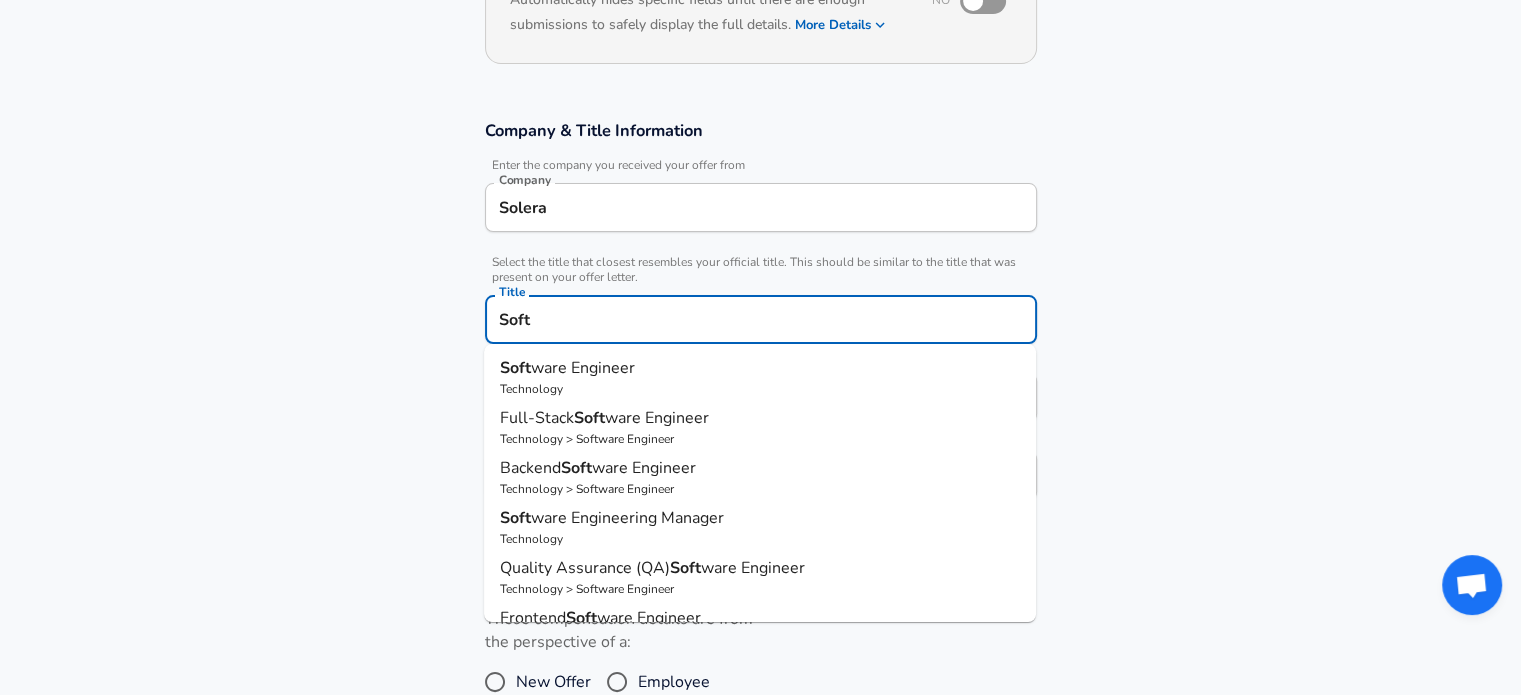 click on "ware Engineer" at bounding box center [753, 568] 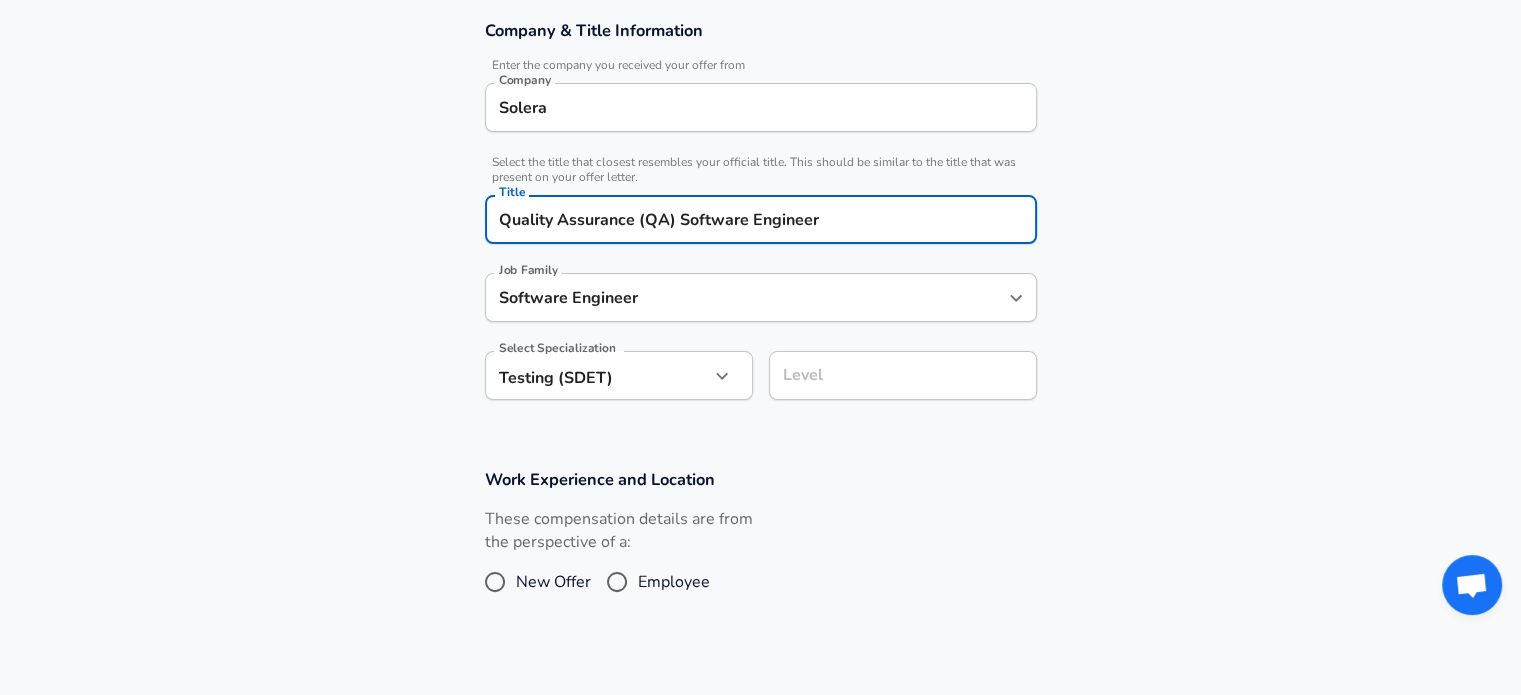 type on "Quality Assurance (QA) Software Engineer" 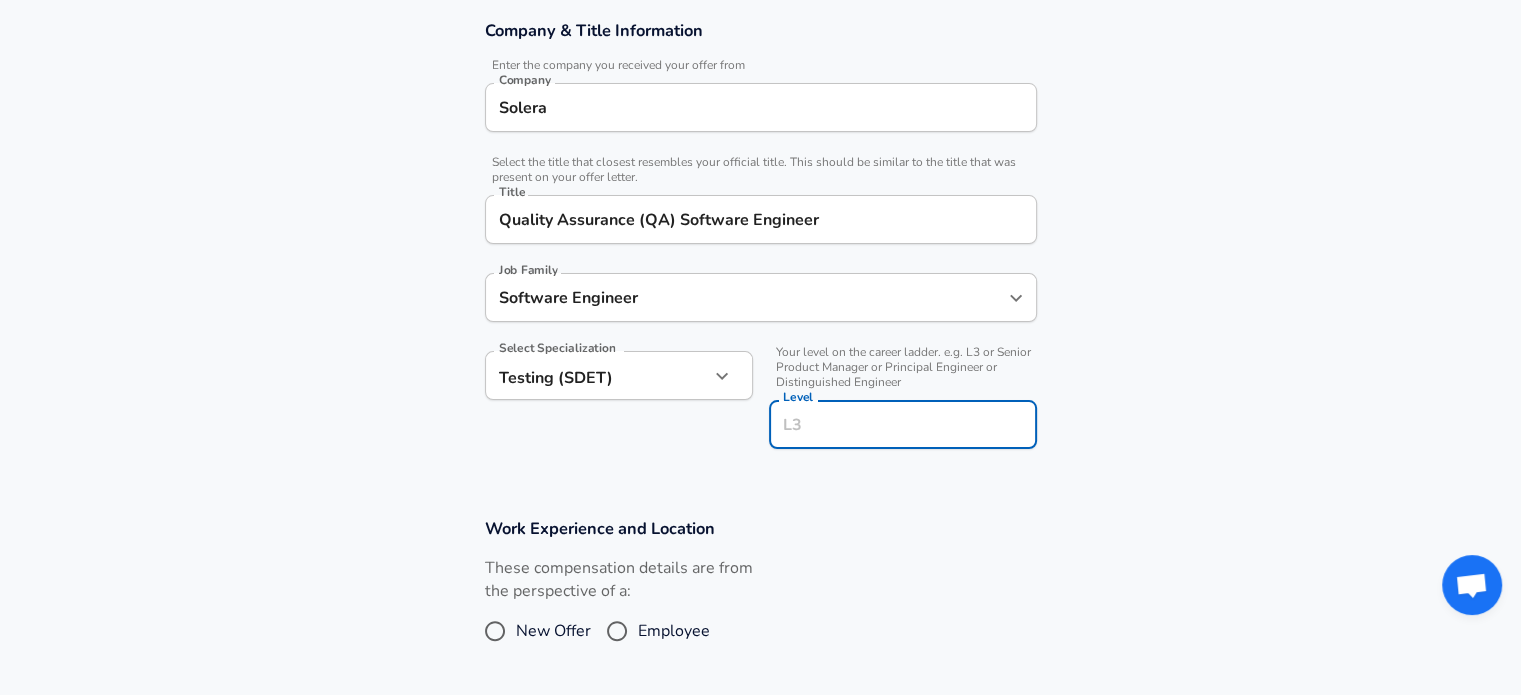 scroll, scrollTop: 400, scrollLeft: 0, axis: vertical 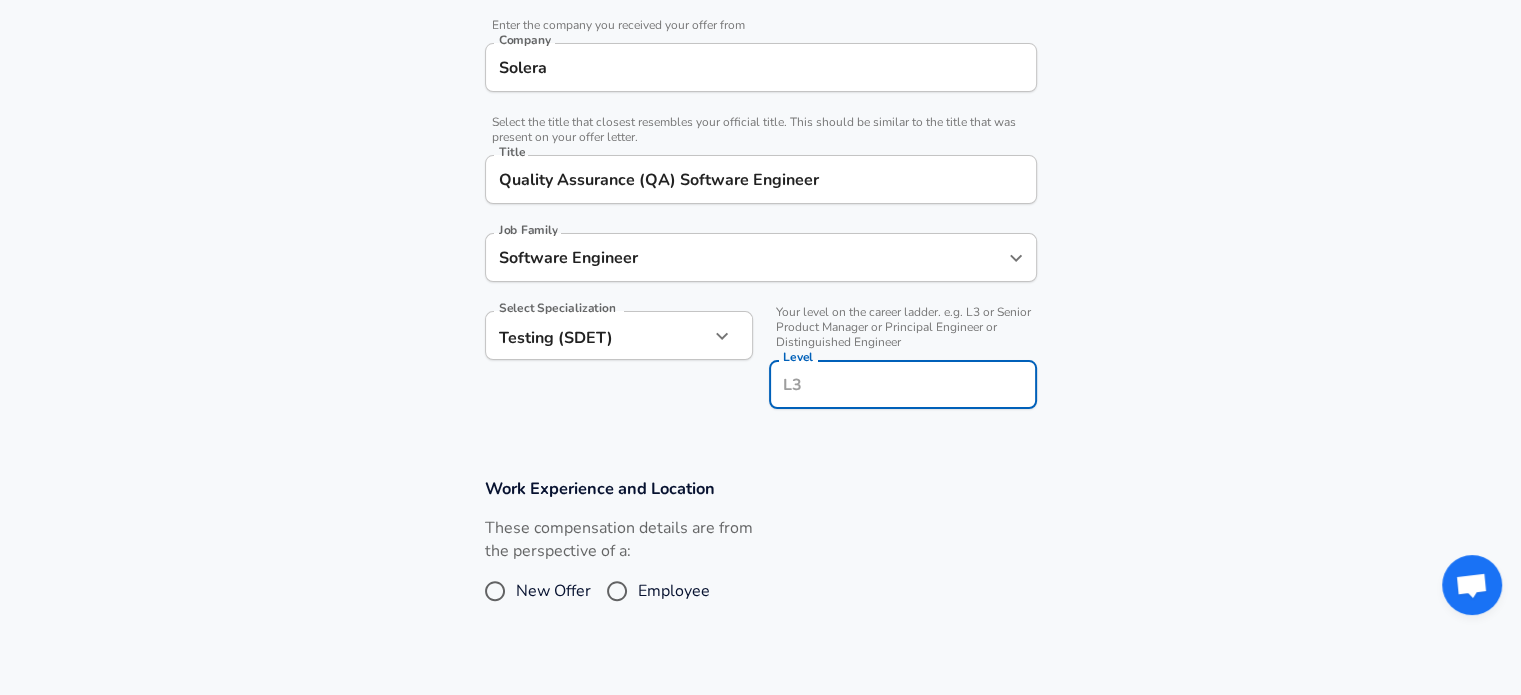 type on "L" 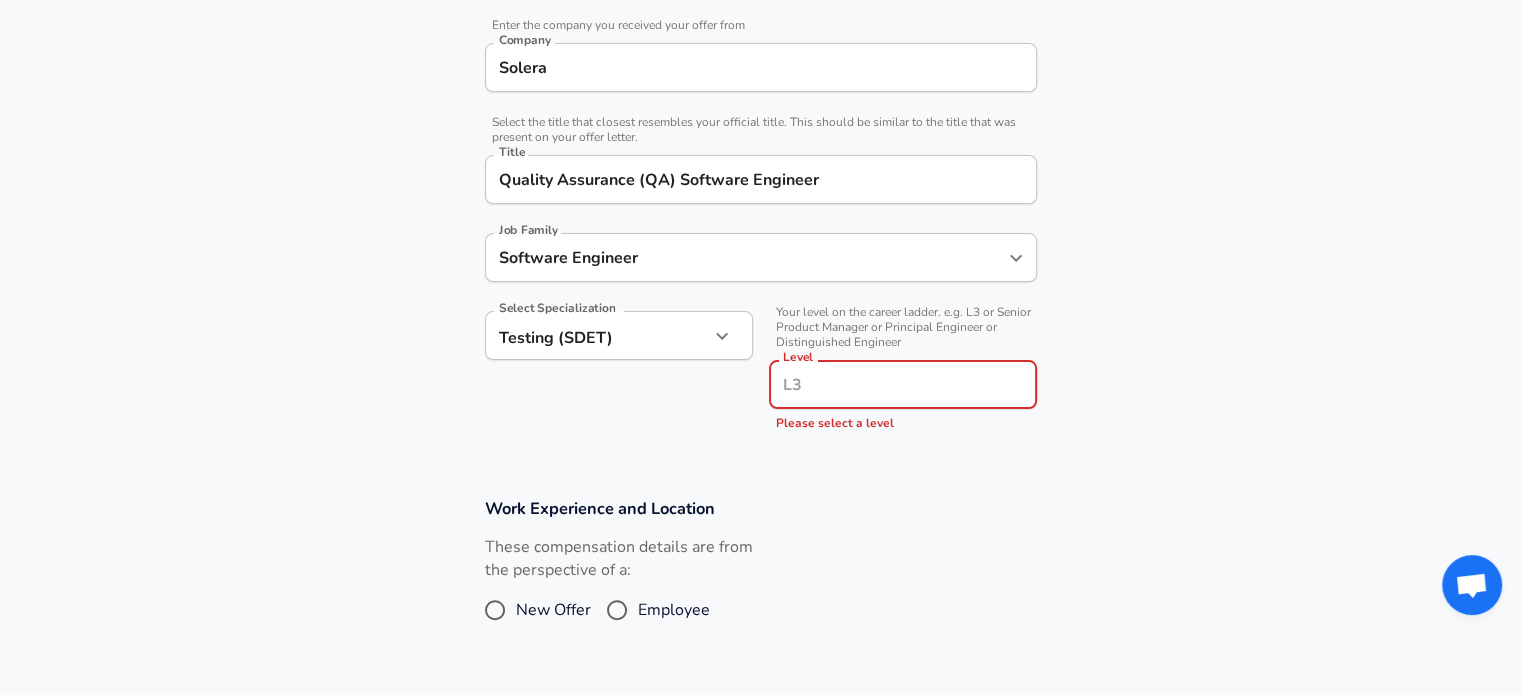 click on "Level" at bounding box center [903, 384] 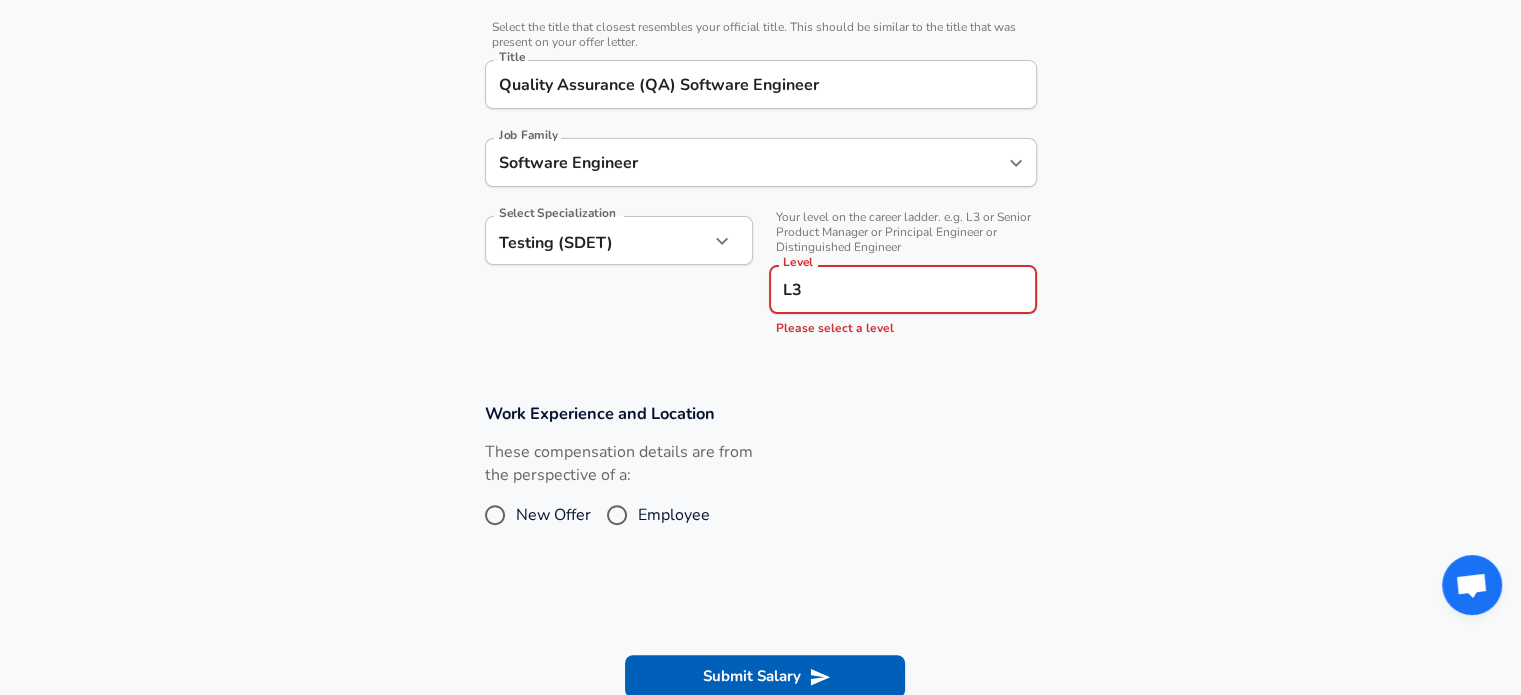 scroll, scrollTop: 500, scrollLeft: 0, axis: vertical 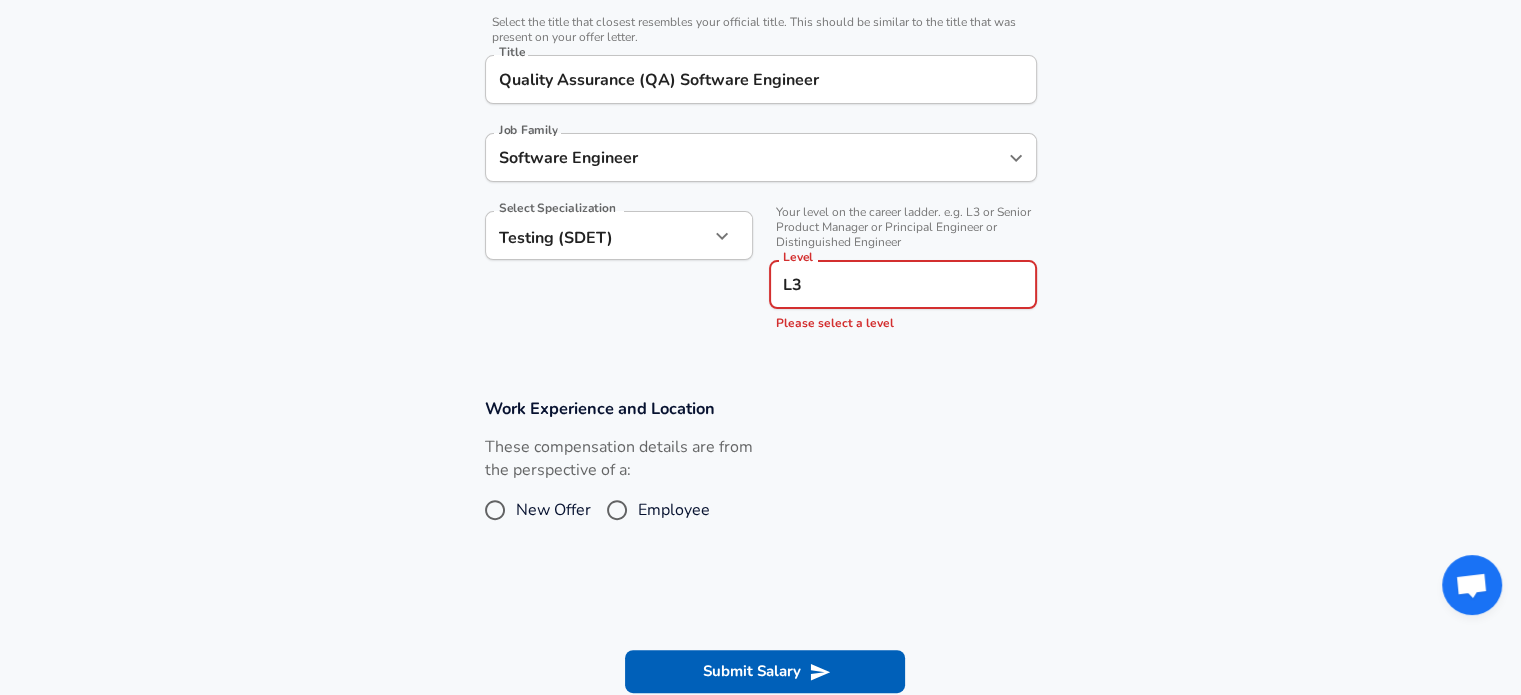 type on "L3" 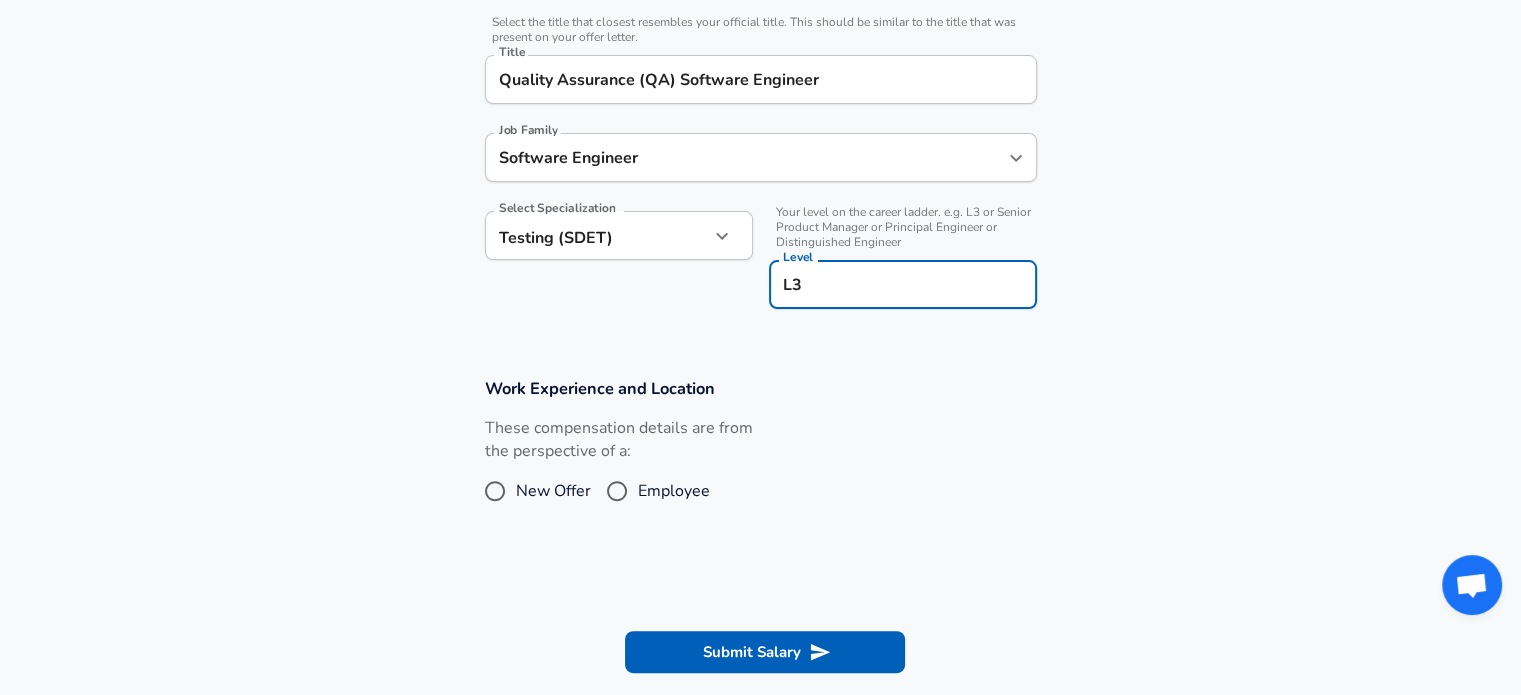 scroll, scrollTop: 0, scrollLeft: 0, axis: both 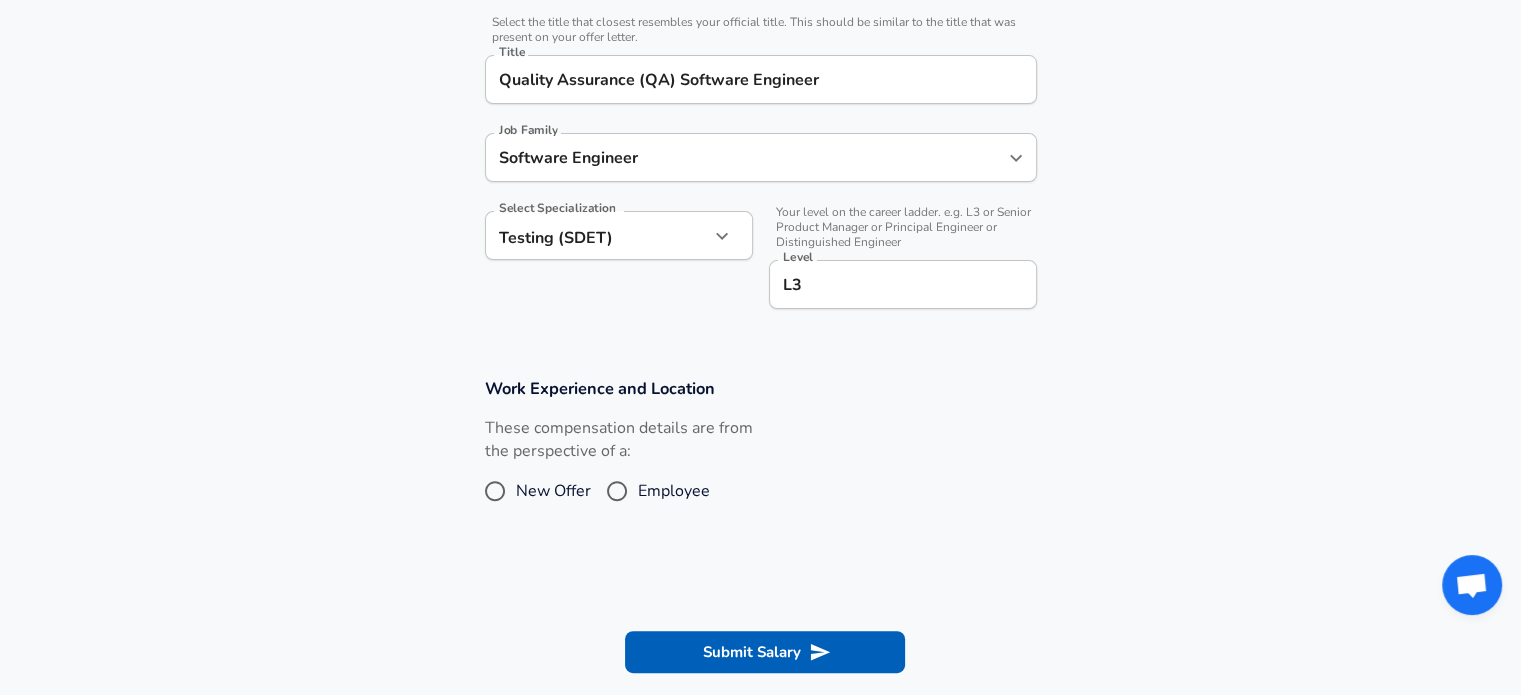 click on "Employee" at bounding box center [674, 491] 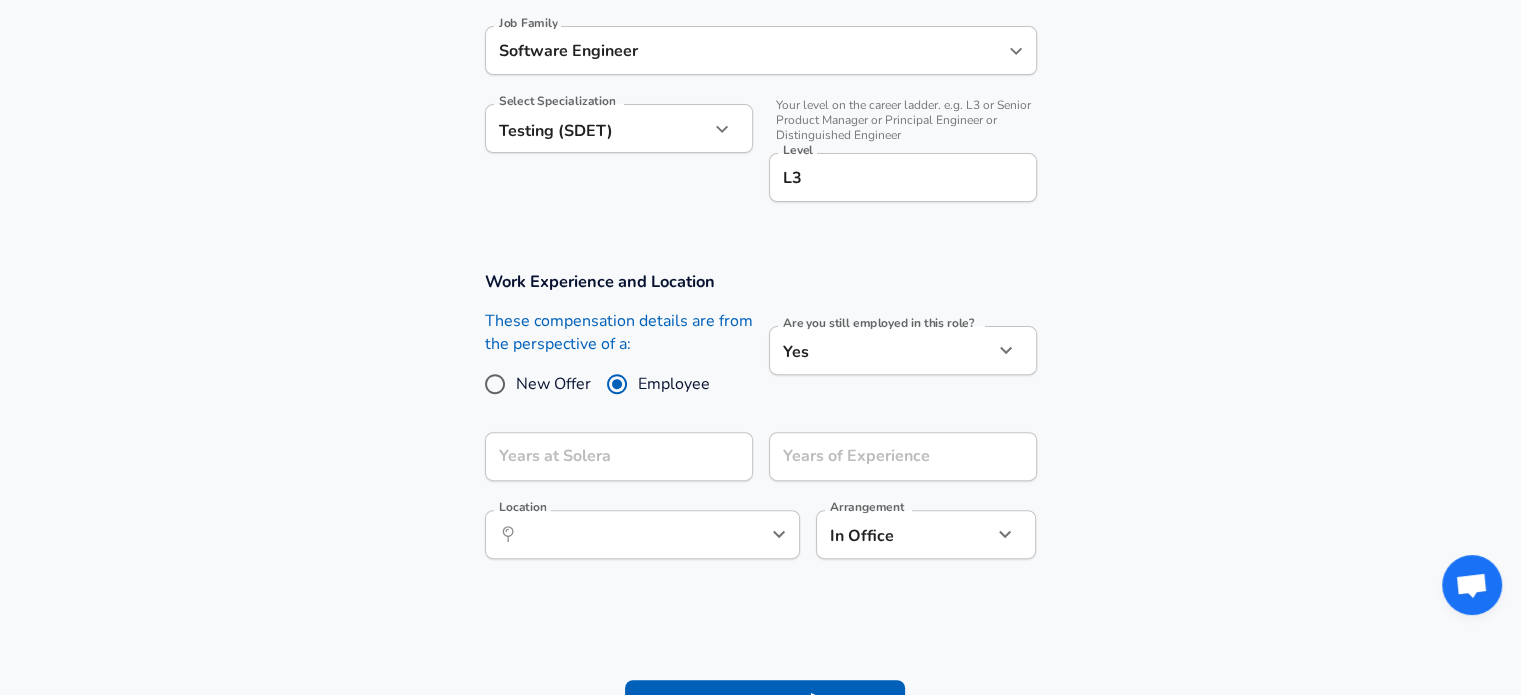 scroll, scrollTop: 700, scrollLeft: 0, axis: vertical 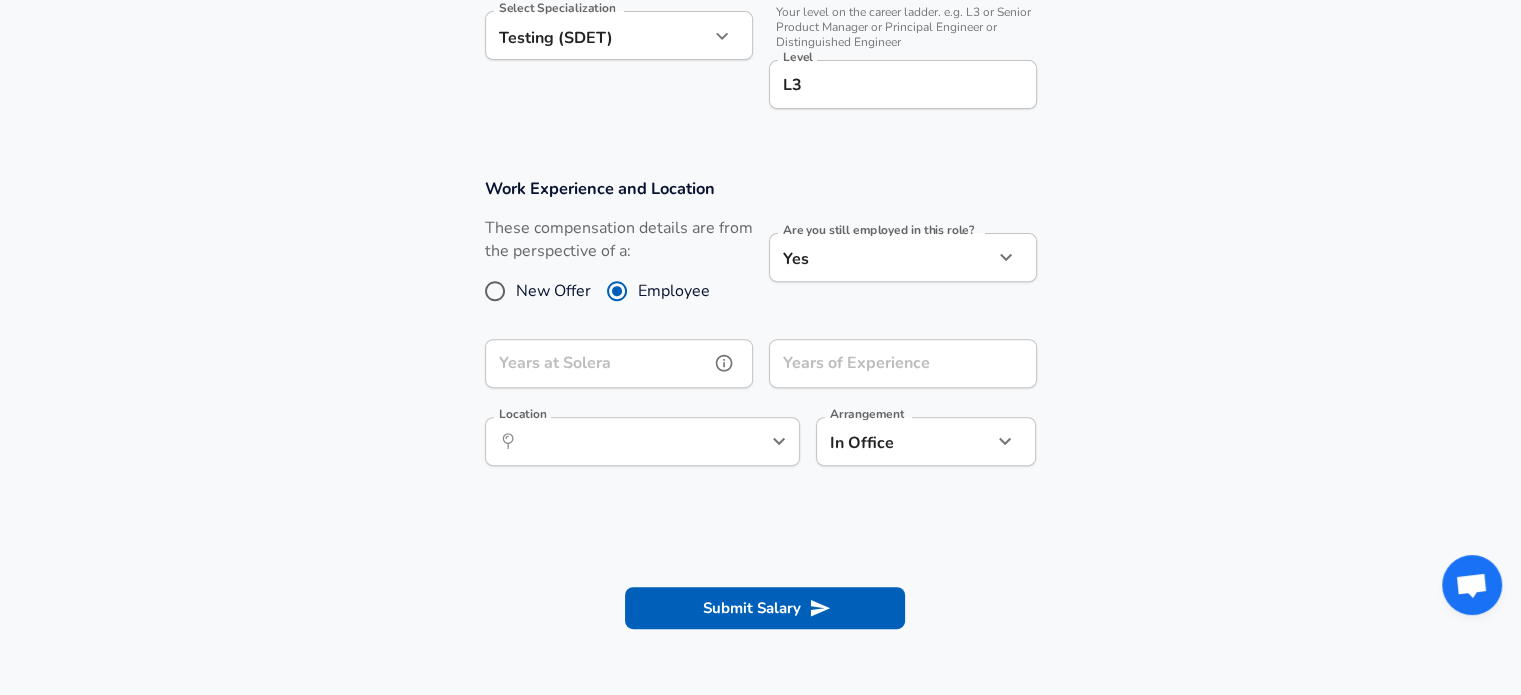 click on "Years at Solera" at bounding box center (597, 363) 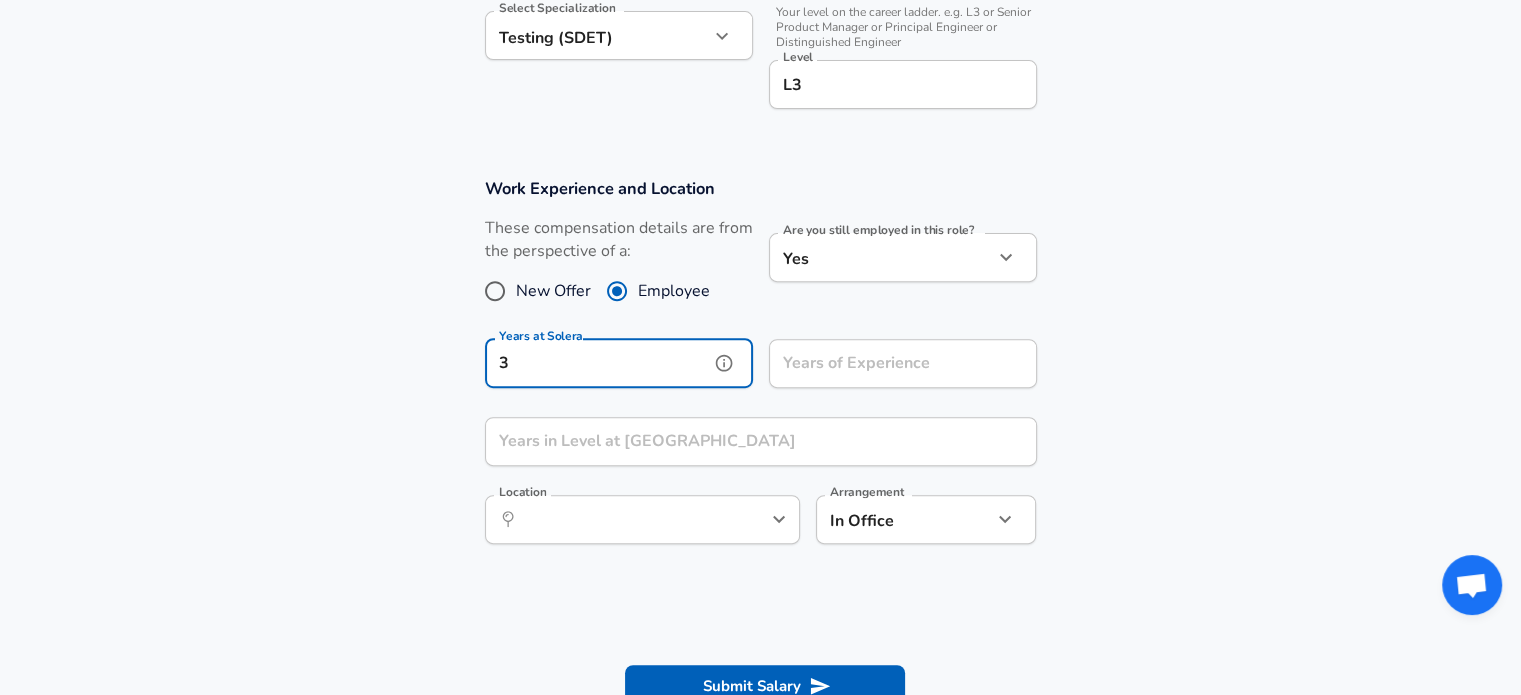 type on "3" 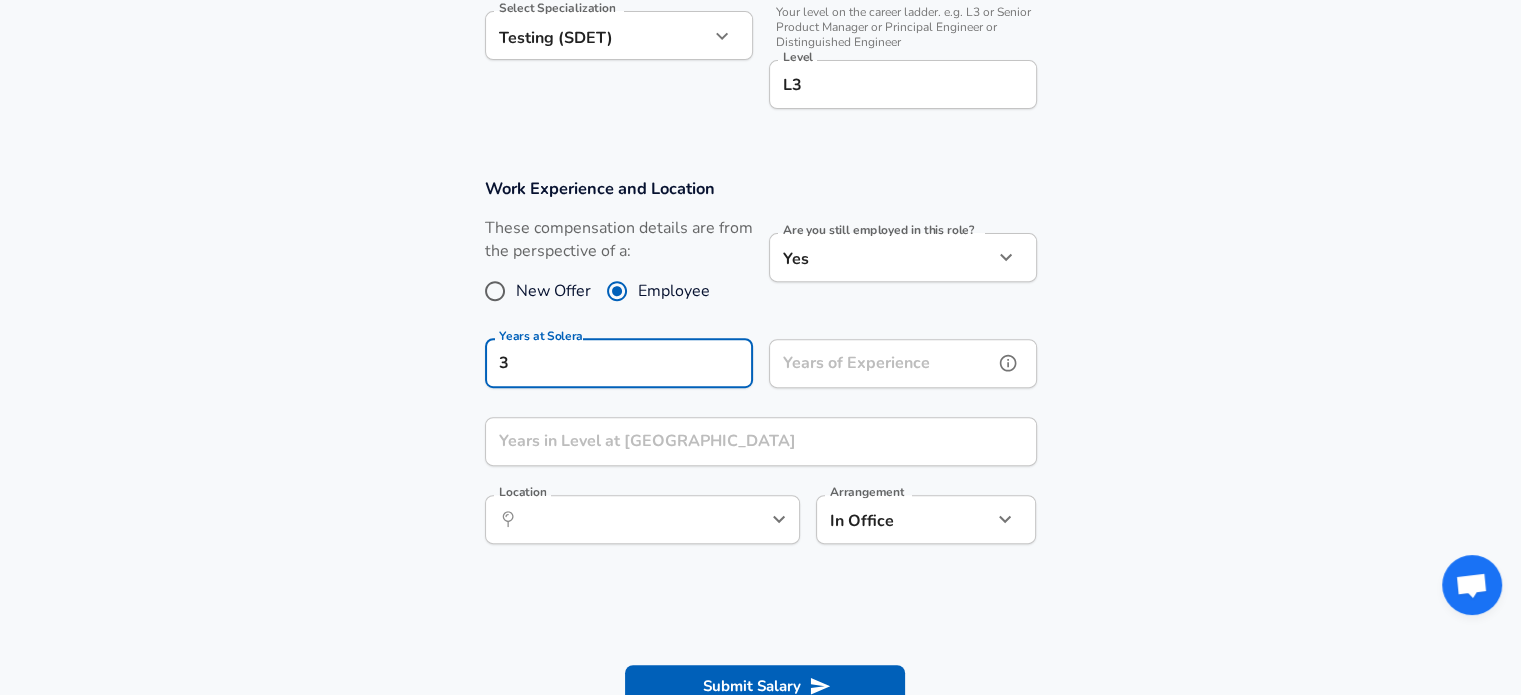 click on "Years of Experience Years of Experience" at bounding box center (903, 366) 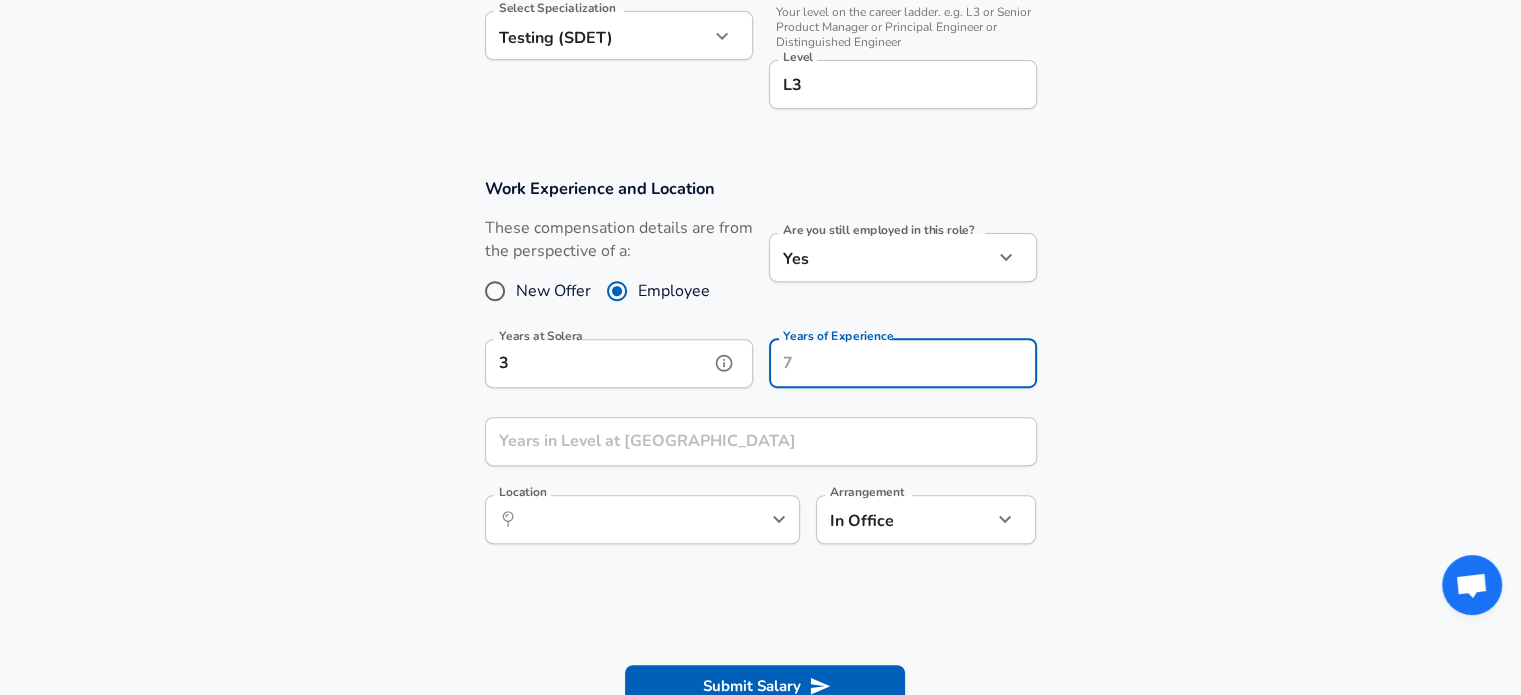 click on "3" at bounding box center [597, 363] 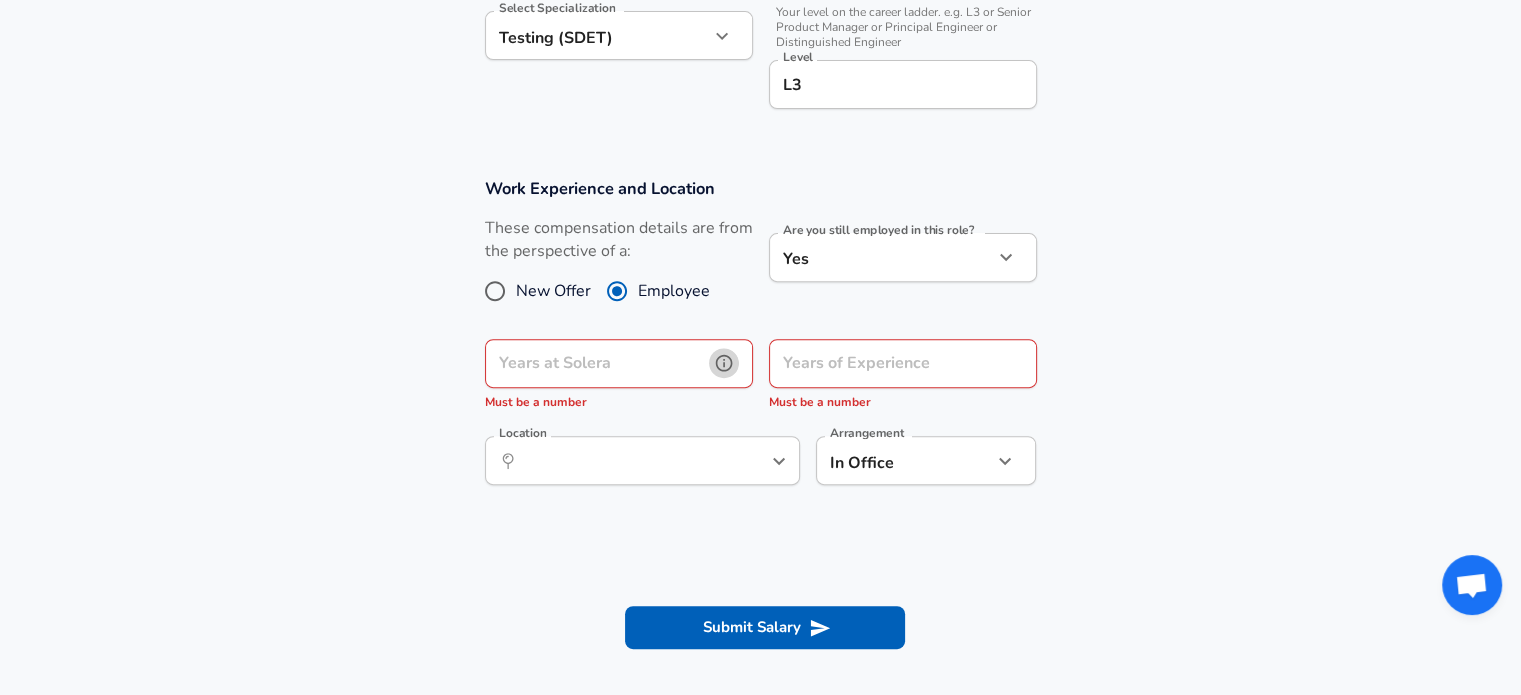 click at bounding box center (724, 363) 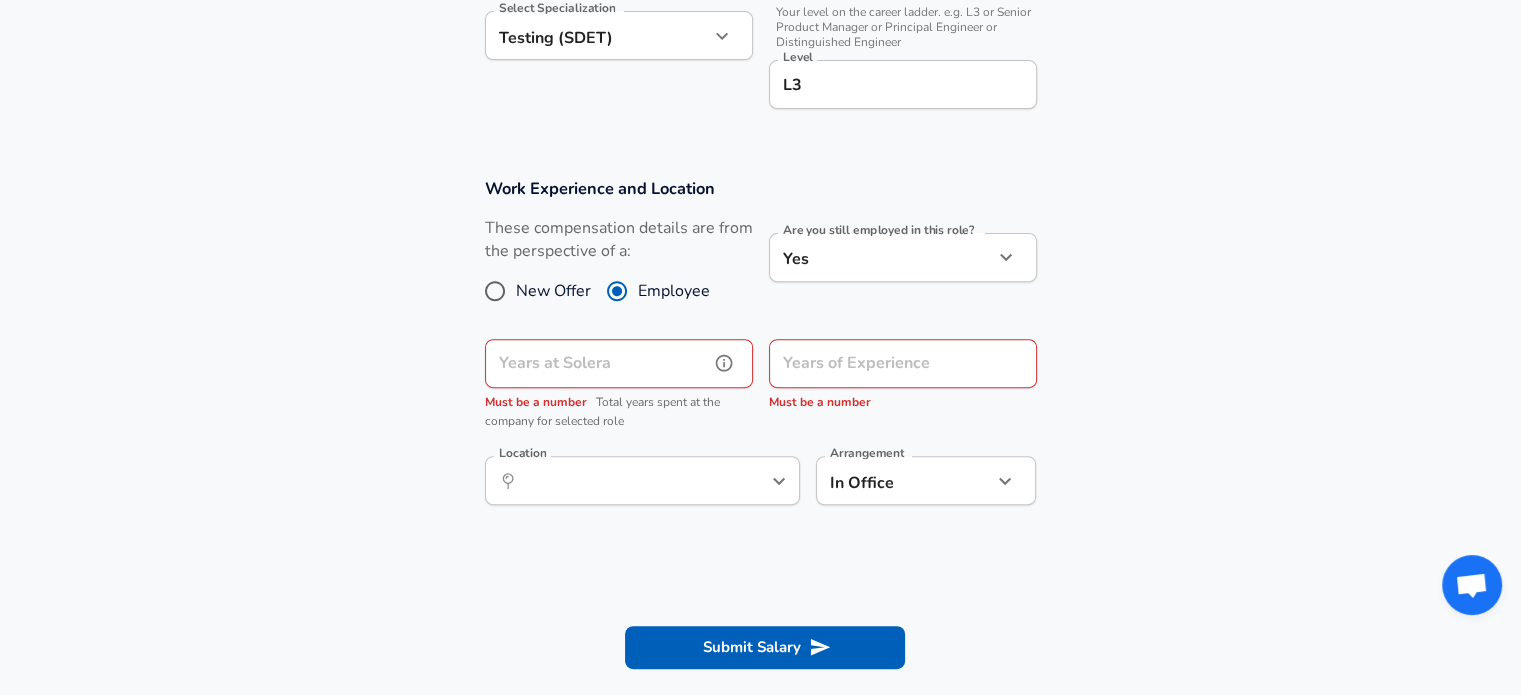 click at bounding box center [724, 363] 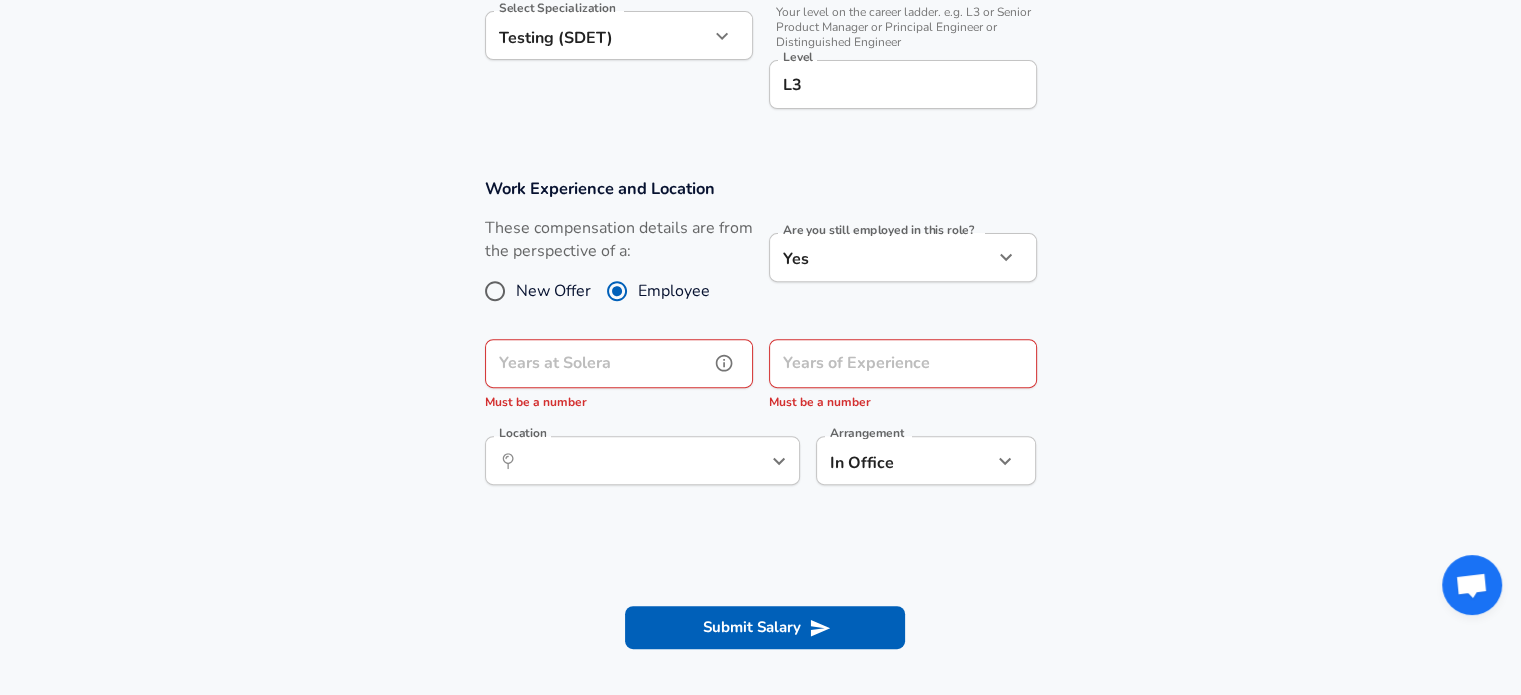 click at bounding box center (724, 363) 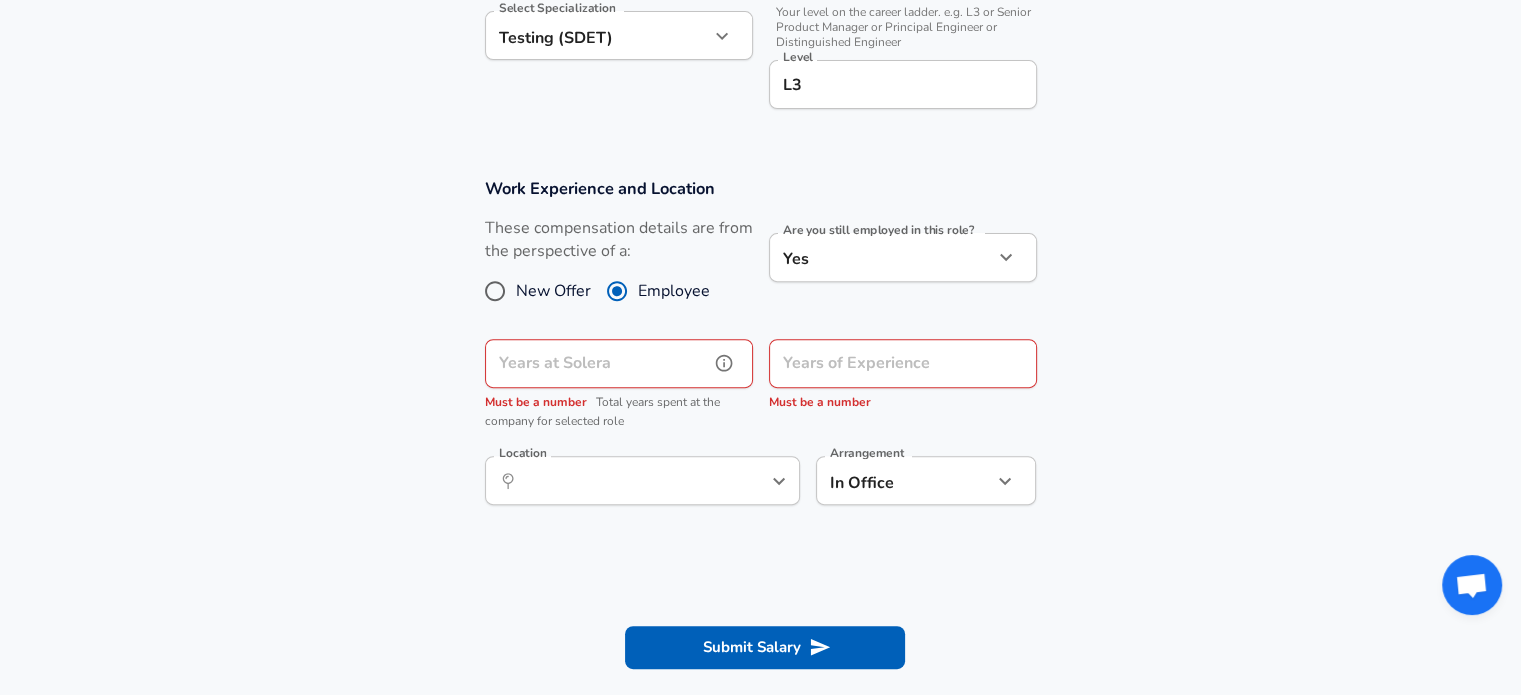 click on "Years at Solera" at bounding box center [597, 363] 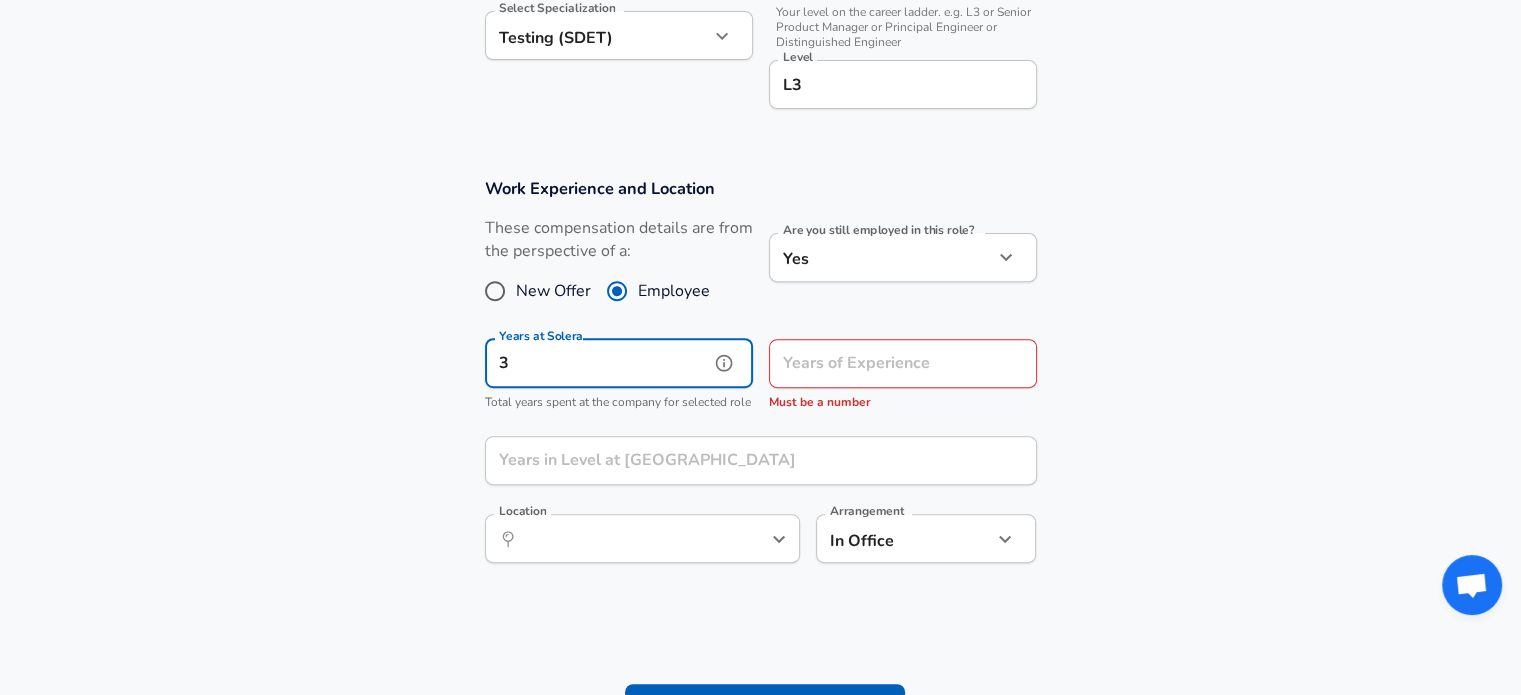 type on "3" 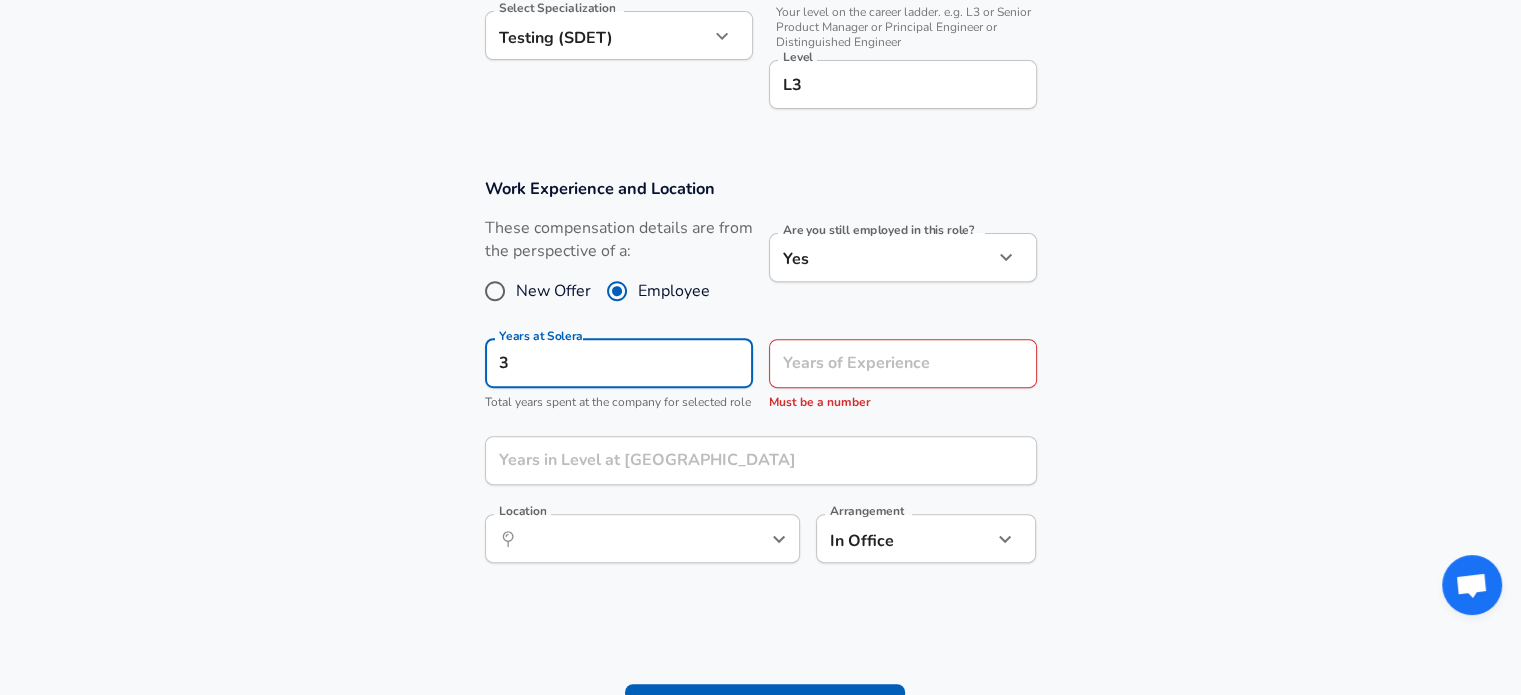 click on "Years of Experience Years of Experience Must be a number" at bounding box center (895, 372) 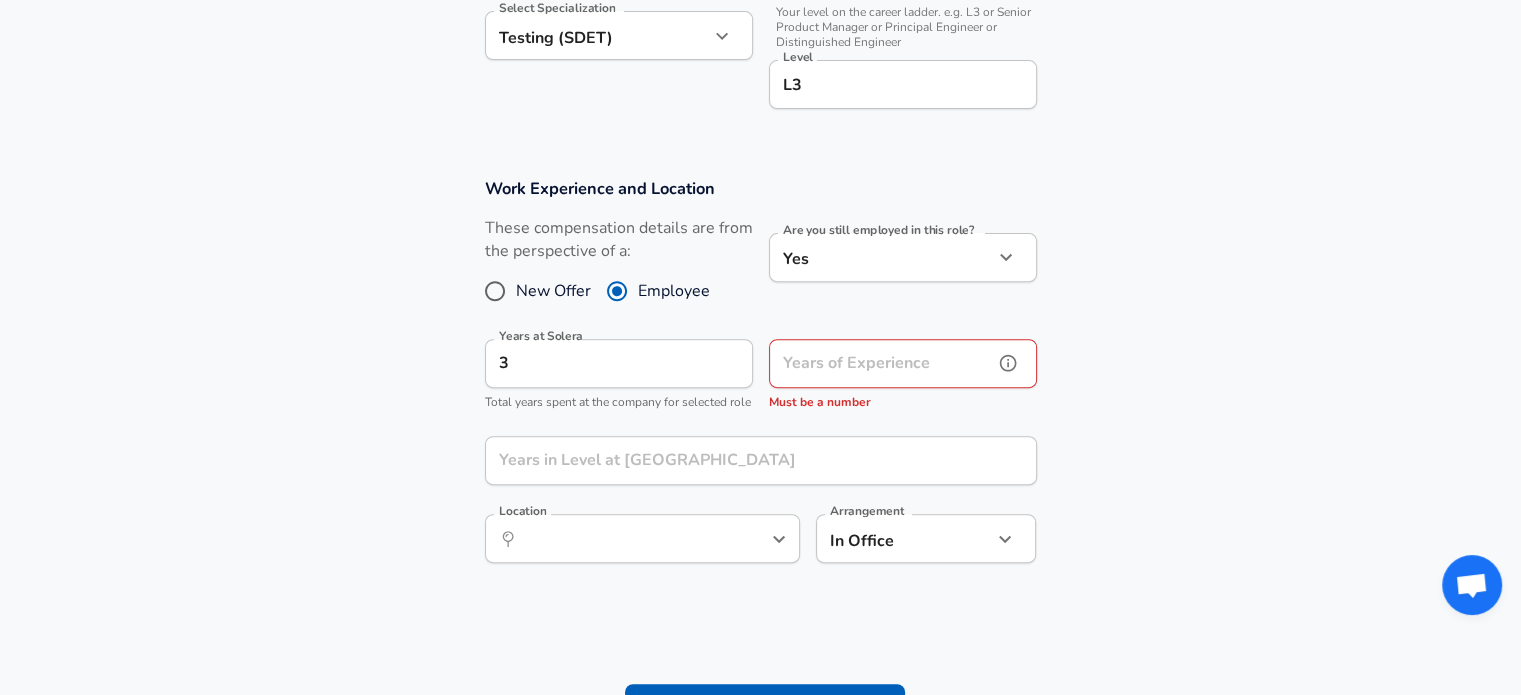 click on "Years of Experience" at bounding box center [881, 363] 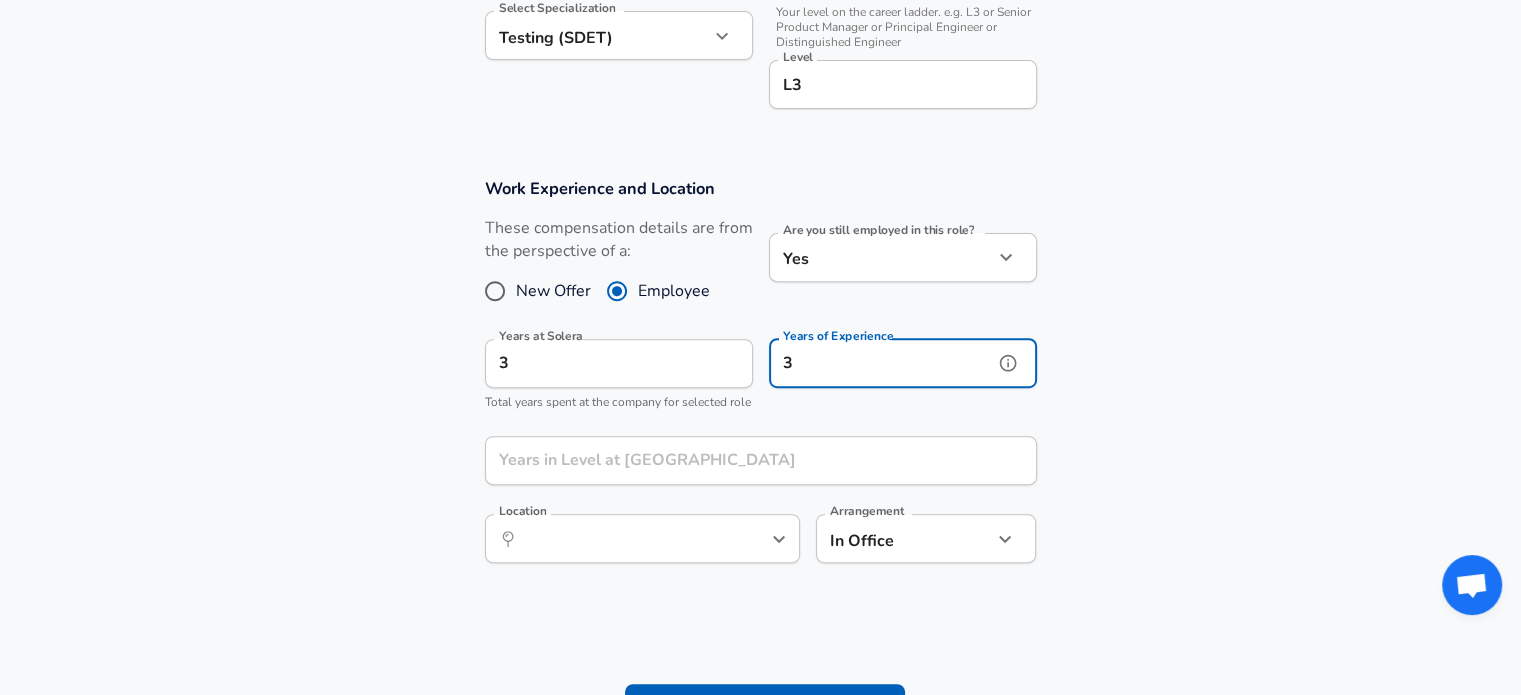 type on "3" 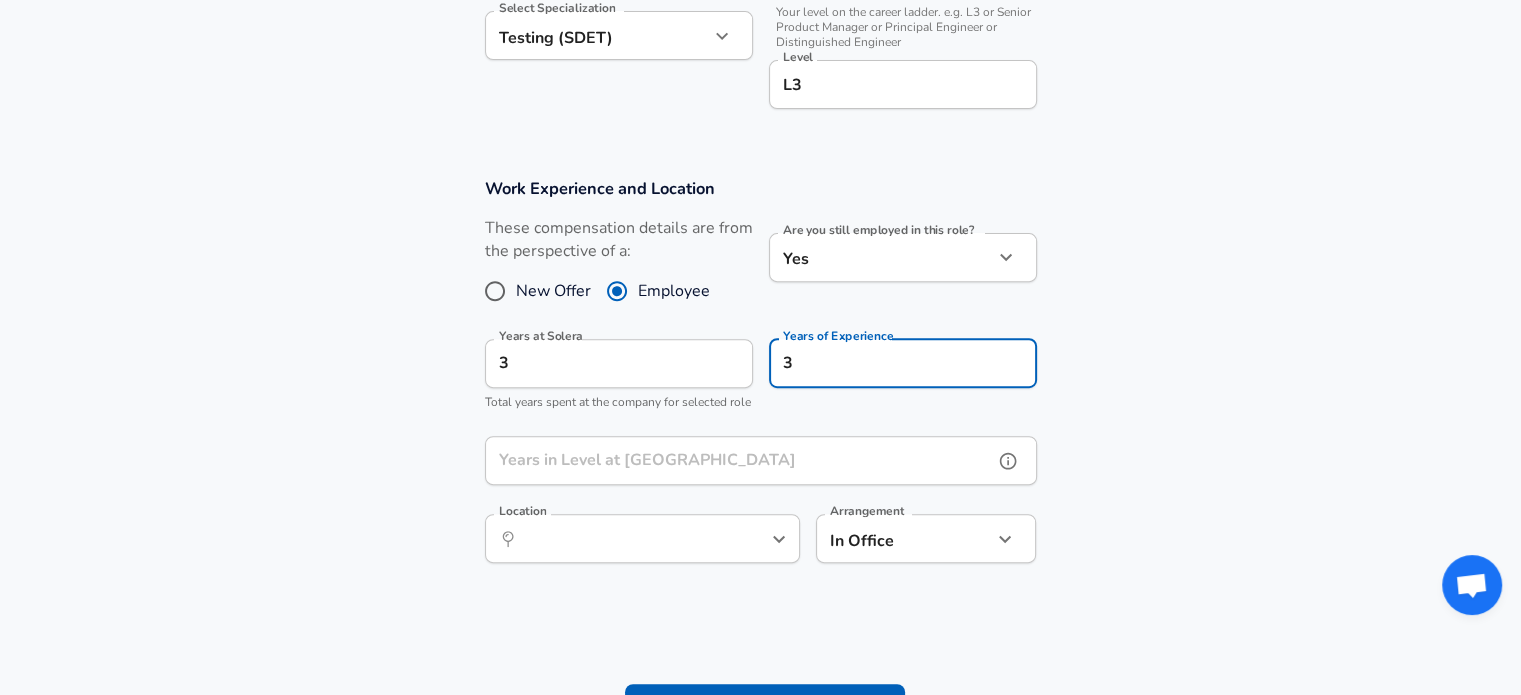 click on "Years in Level at Solera" at bounding box center [739, 460] 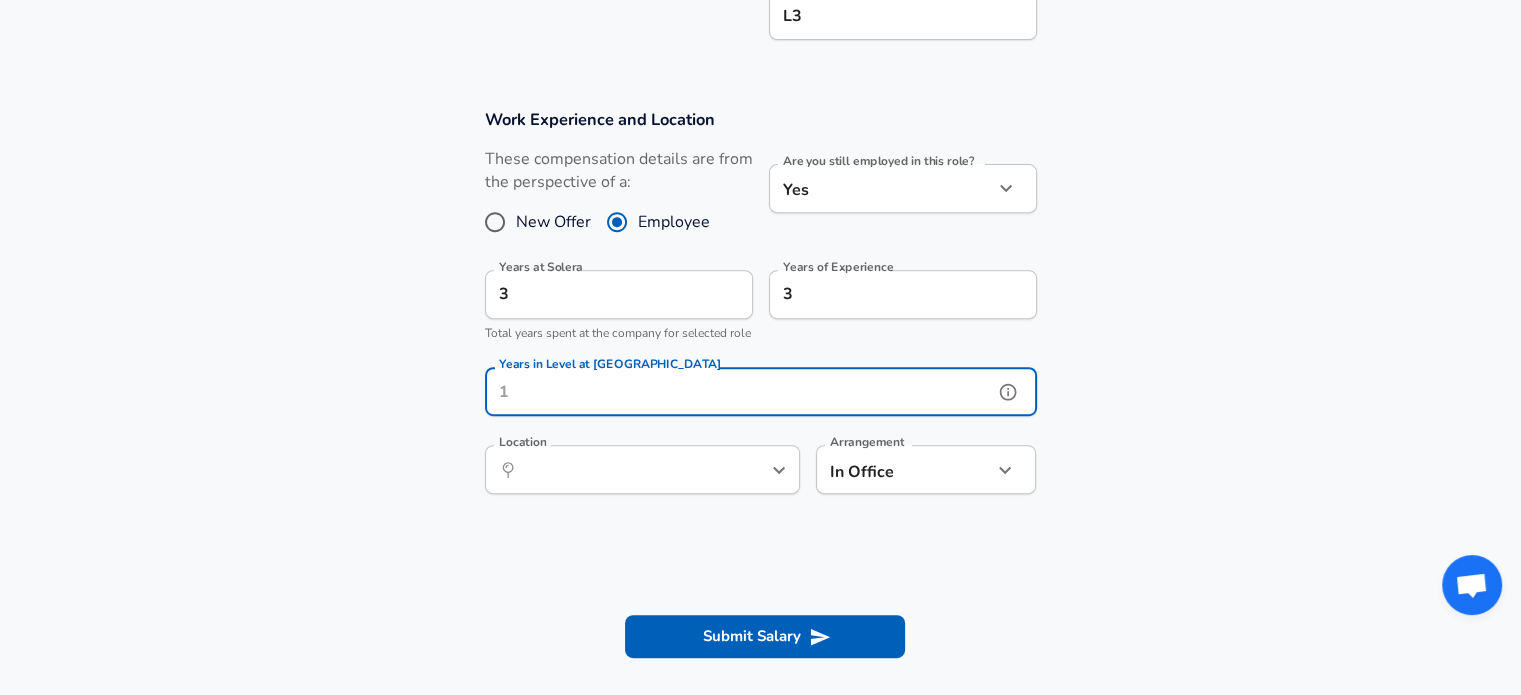 scroll, scrollTop: 800, scrollLeft: 0, axis: vertical 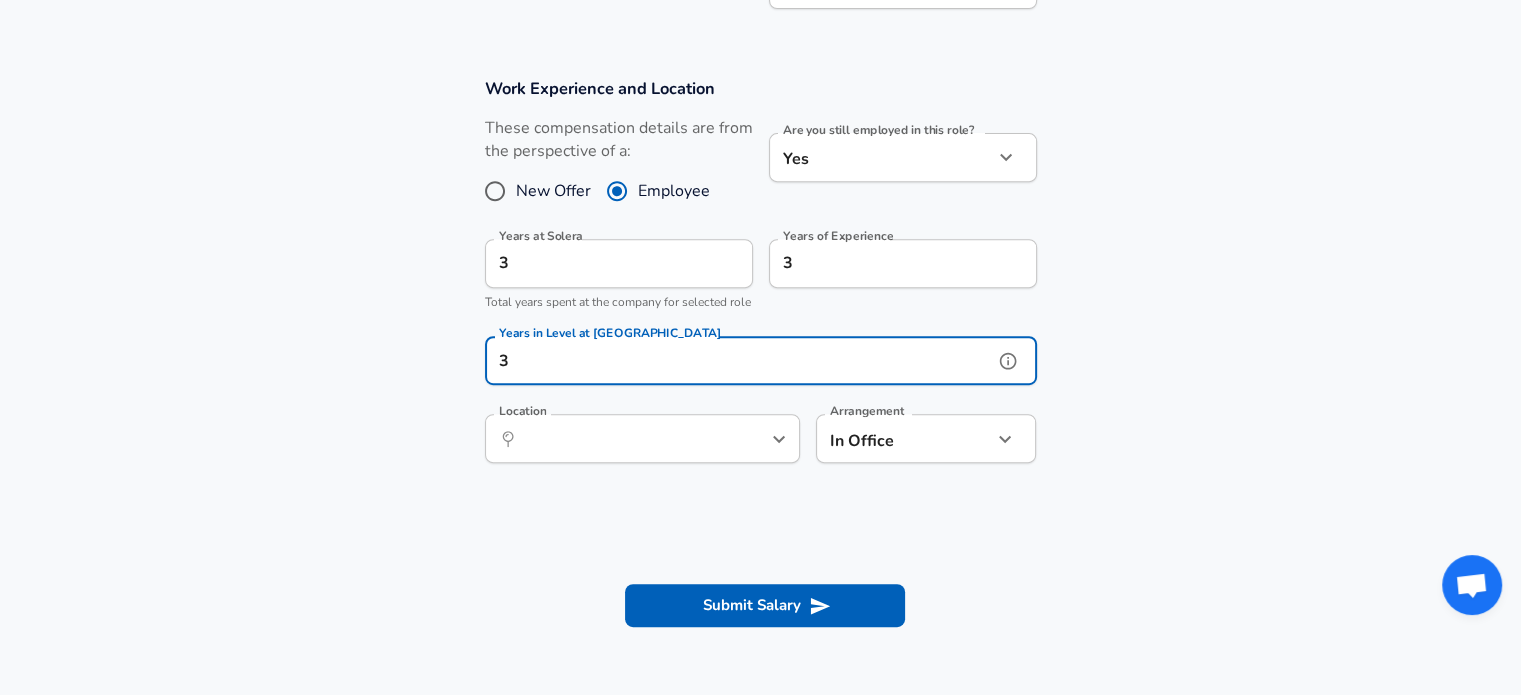 type on "3" 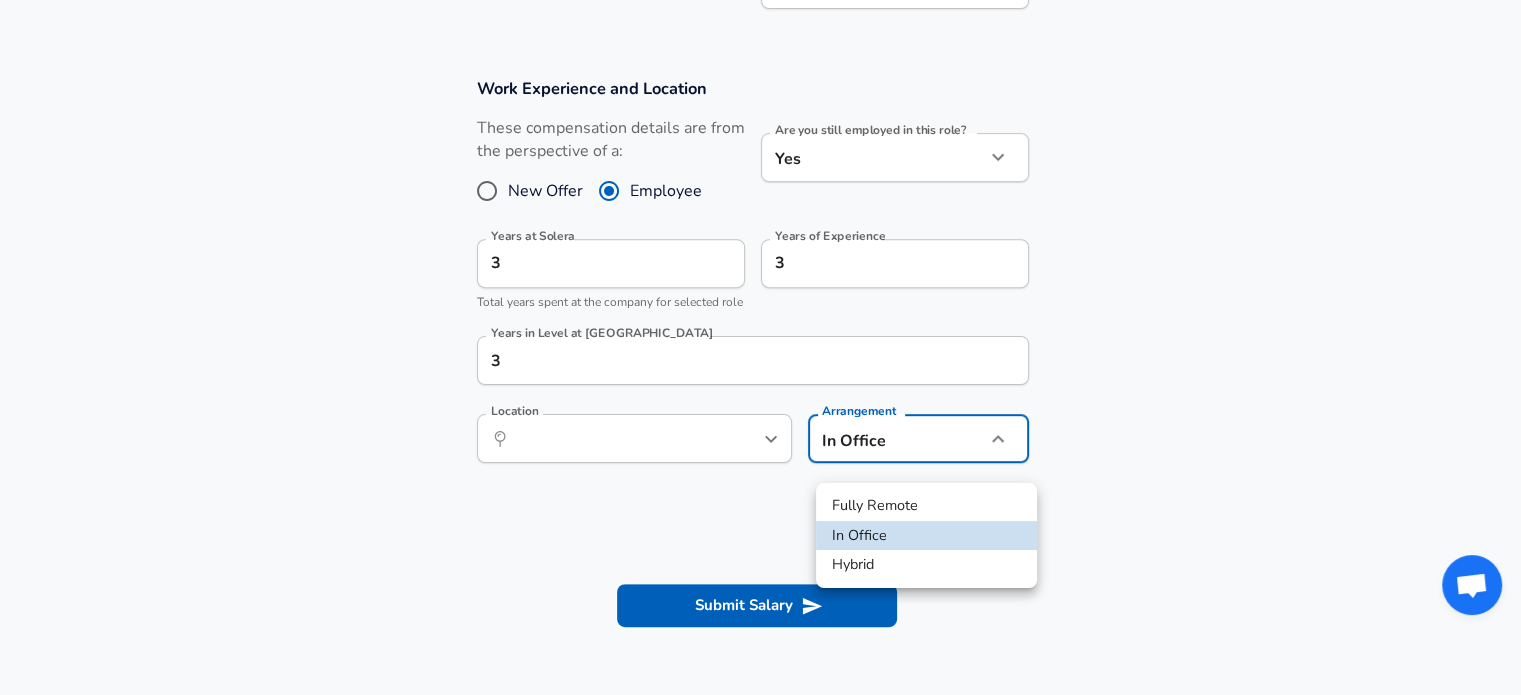 click on "Restart Add Your Salary Upload your offer letter   to verify your submission Enhance Privacy and Anonymity No Automatically hides specific fields until there are enough submissions to safely display the full details.   More Details Based on your submission and the data points that we have already collected, we will automatically hide and anonymize specific fields if there aren't enough data points to remain sufficiently anonymous. Company & Title Information   Enter the company you received your offer from Company Solera Company   Select the title that closest resembles your official title. This should be similar to the title that was present on your offer letter. Title Quality Assurance (QA) Software Engineer Title Job Family Software Engineer Job Family Select Specialization Testing (SDET) Testing (SDET) Select Specialization   Your level on the career ladder. e.g. L3 or Senior Product Manager or Principal Engineer or Distinguished Engineer Level L3 Level Work Experience and Location New Offer Employee Yes" at bounding box center [760, -453] 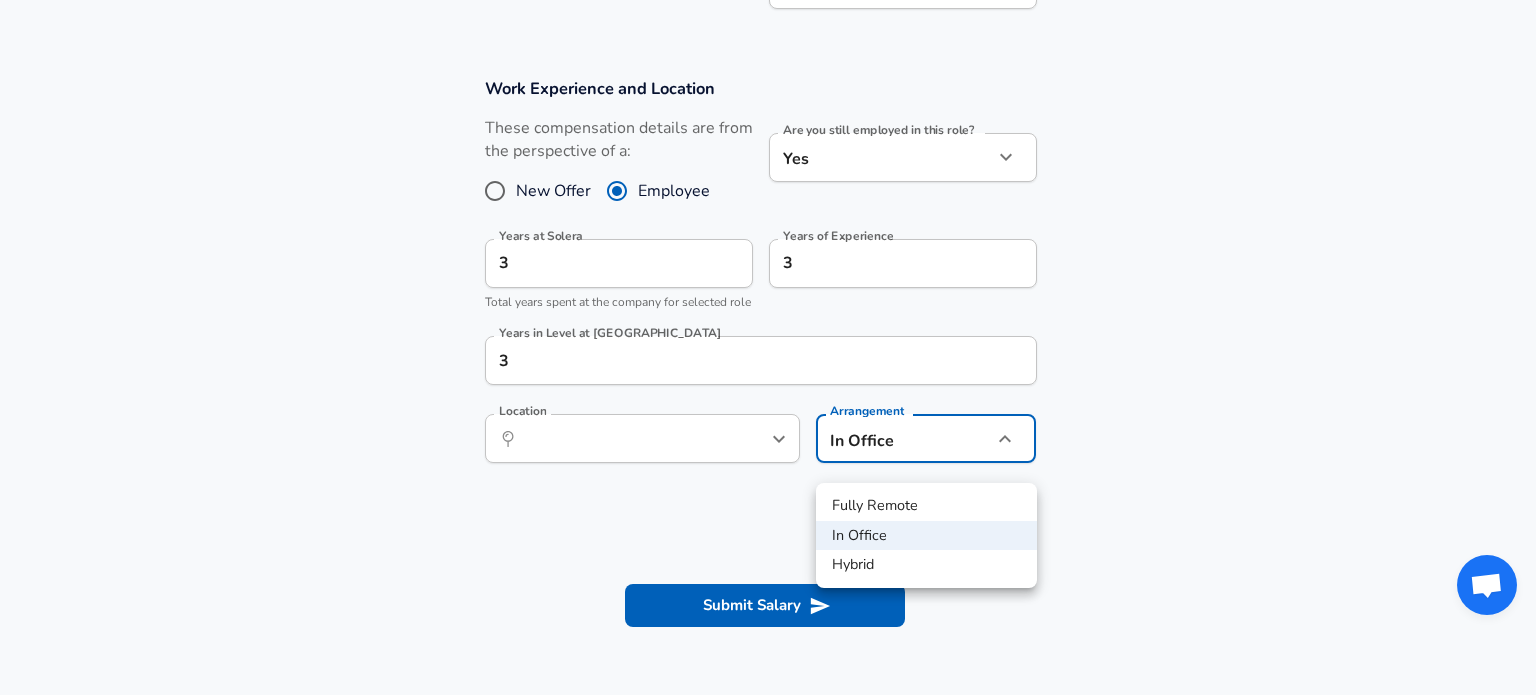 click at bounding box center (768, 347) 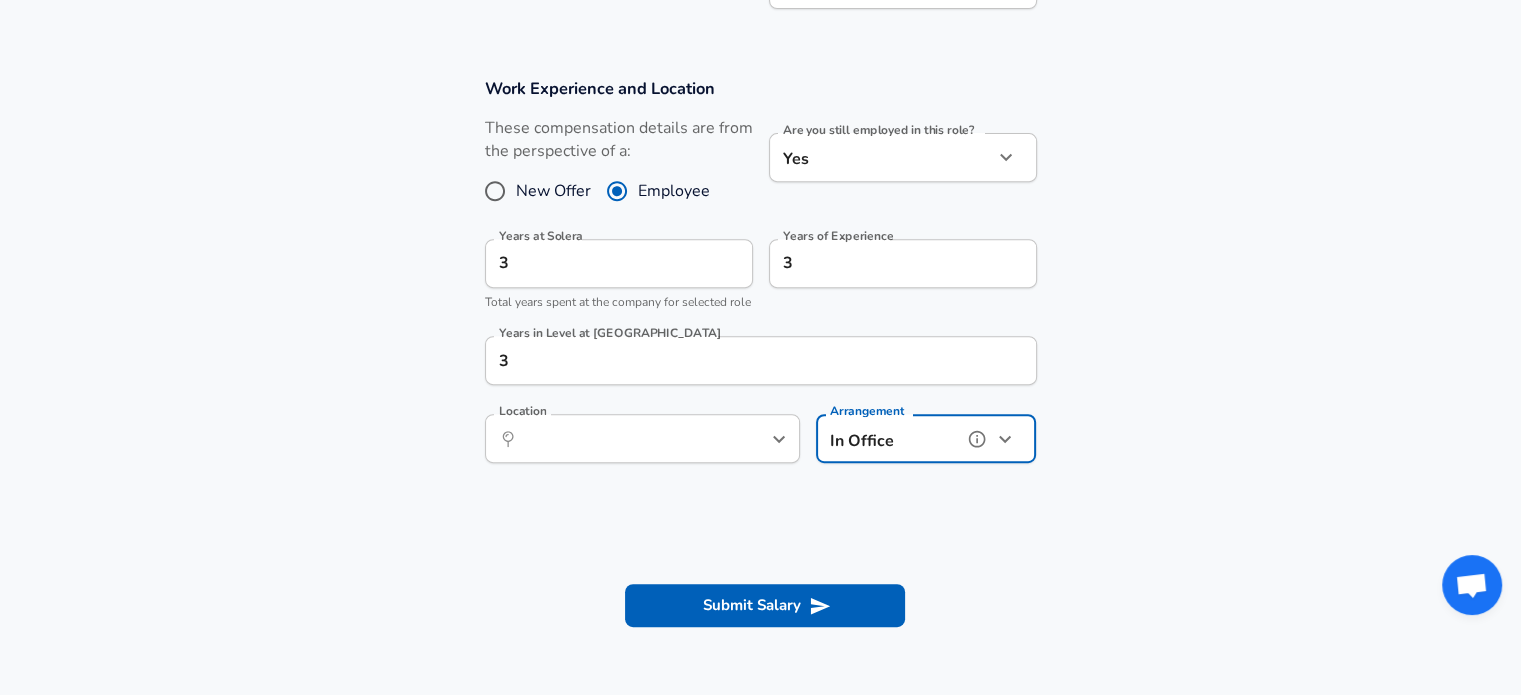 click 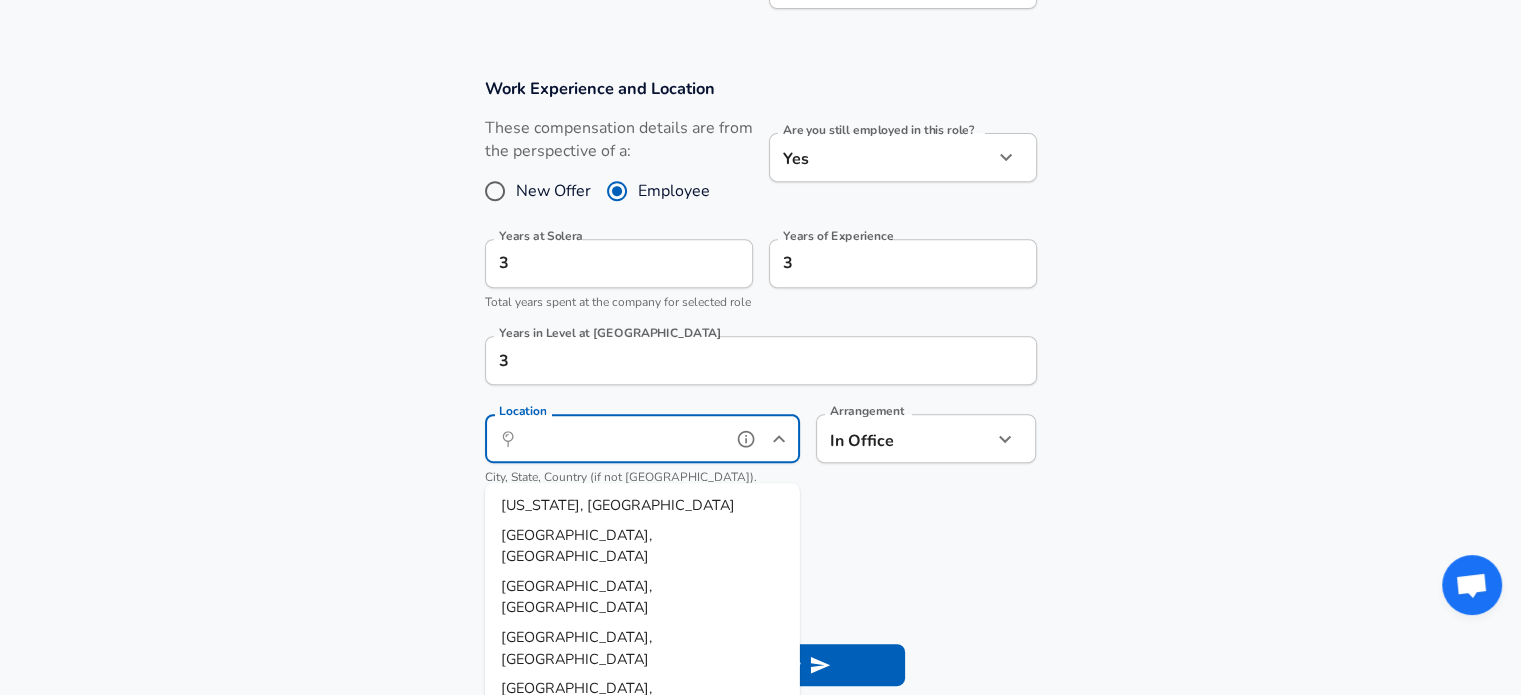 click on "Location" at bounding box center (620, 438) 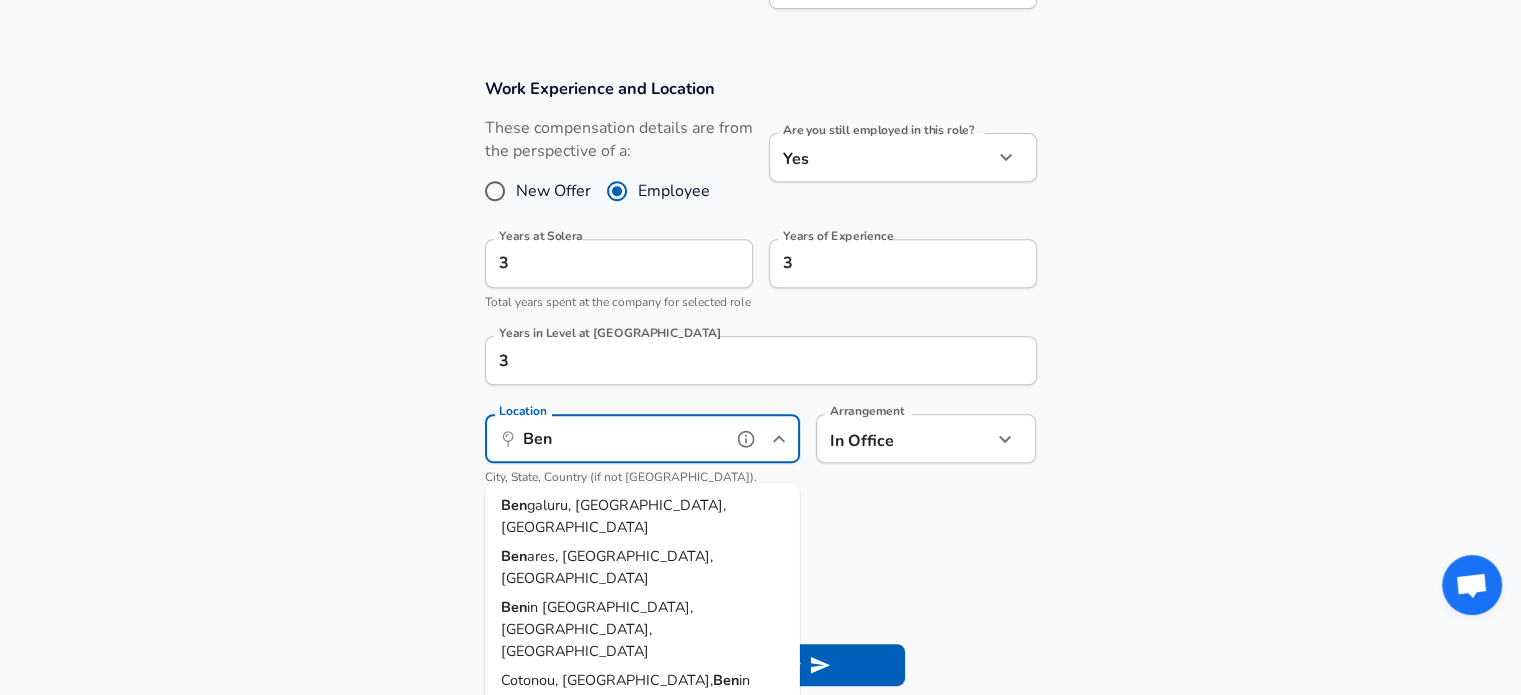 click on "Ben galuru, KA, India" at bounding box center (642, 516) 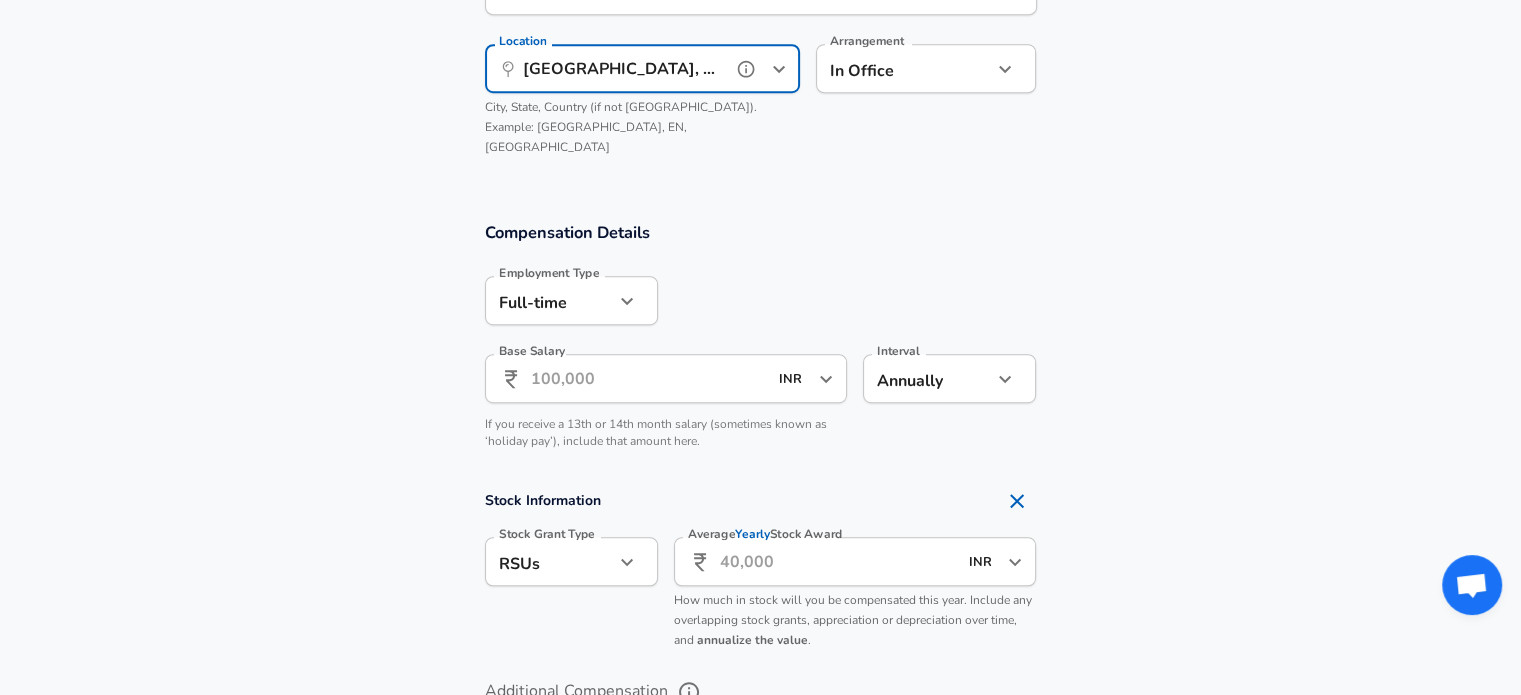 scroll, scrollTop: 1200, scrollLeft: 0, axis: vertical 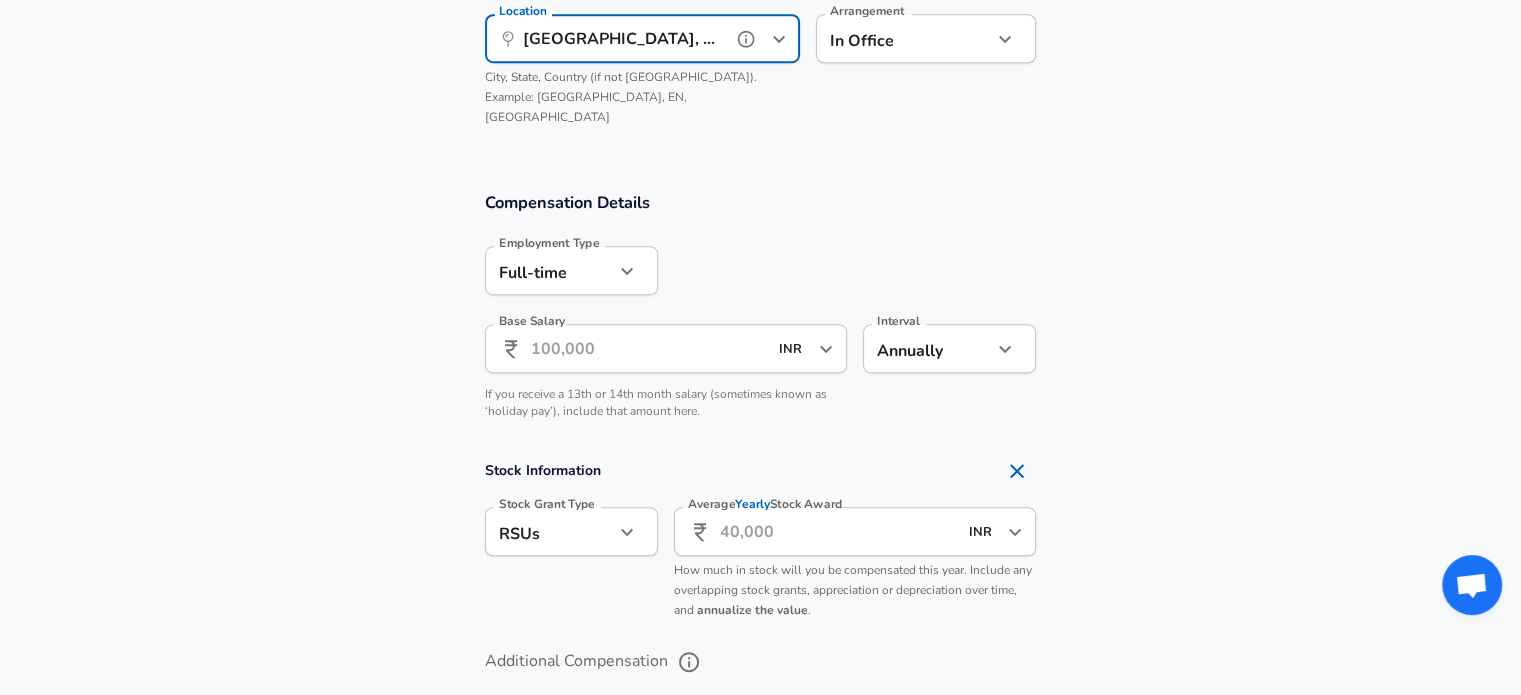 type on "[GEOGRAPHIC_DATA], [GEOGRAPHIC_DATA], [GEOGRAPHIC_DATA]" 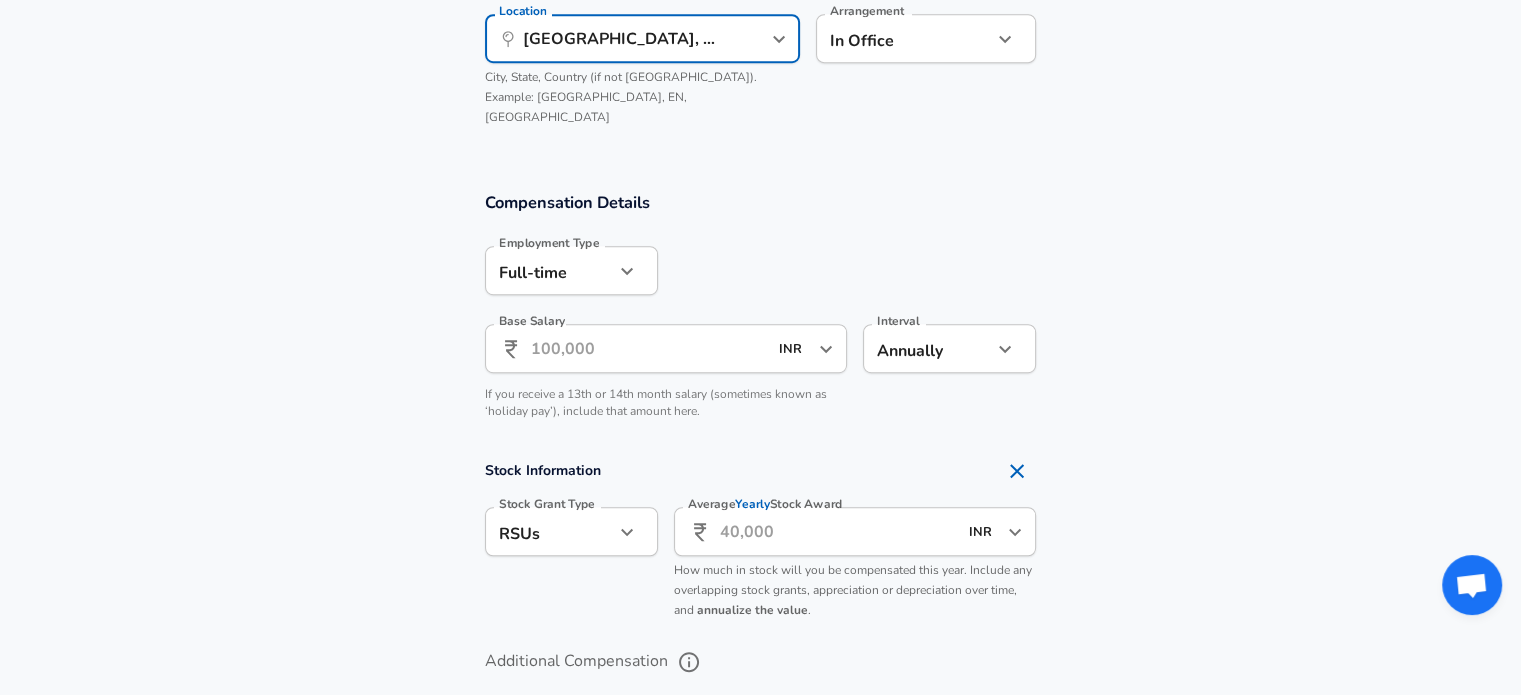 click on "Base Salary" at bounding box center [649, 348] 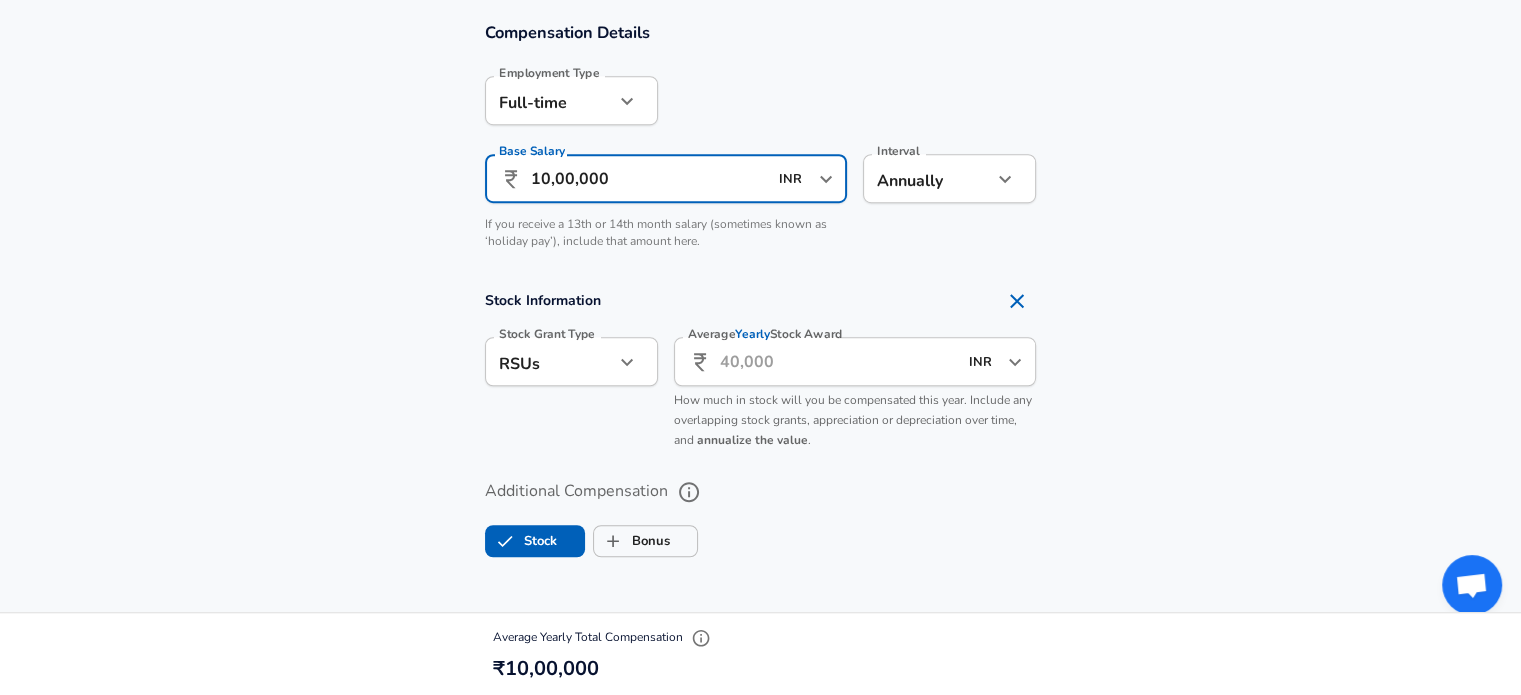 scroll, scrollTop: 1500, scrollLeft: 0, axis: vertical 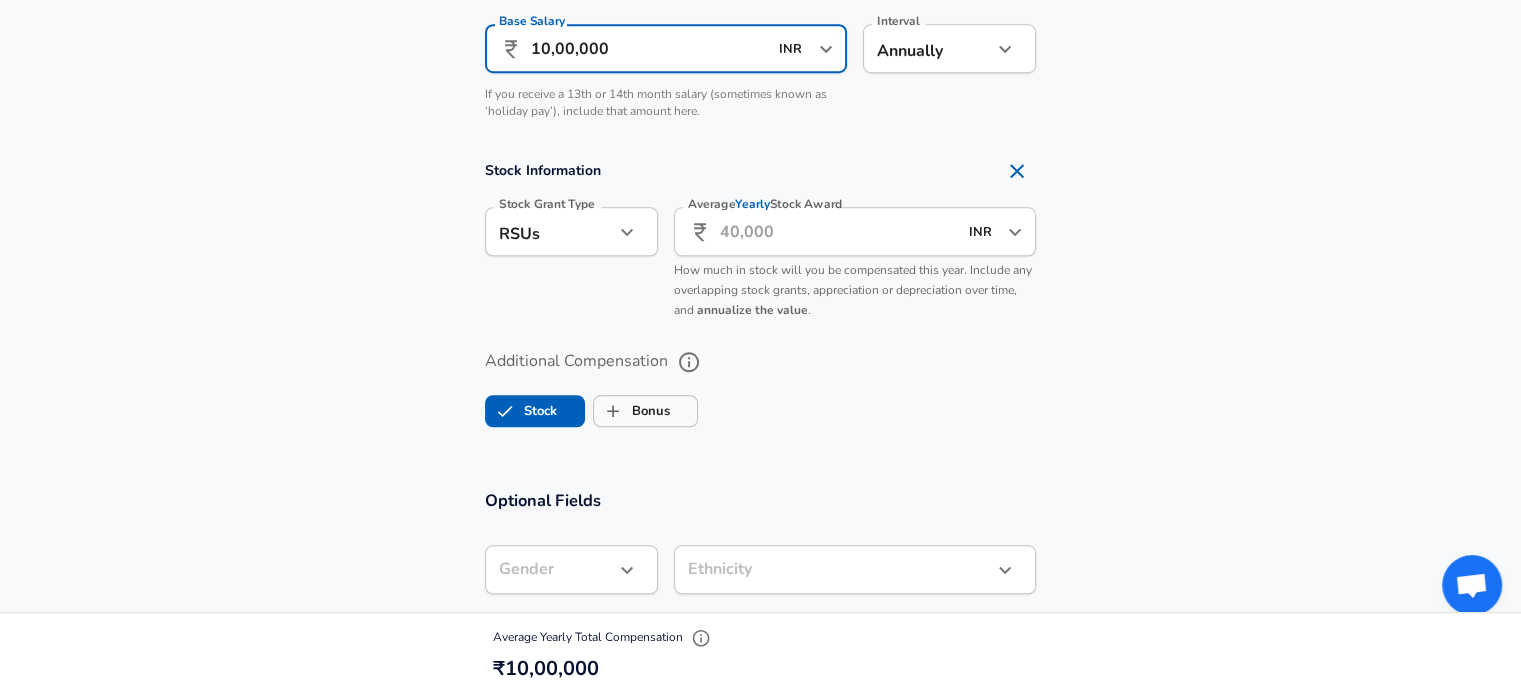 type on "10,00,000" 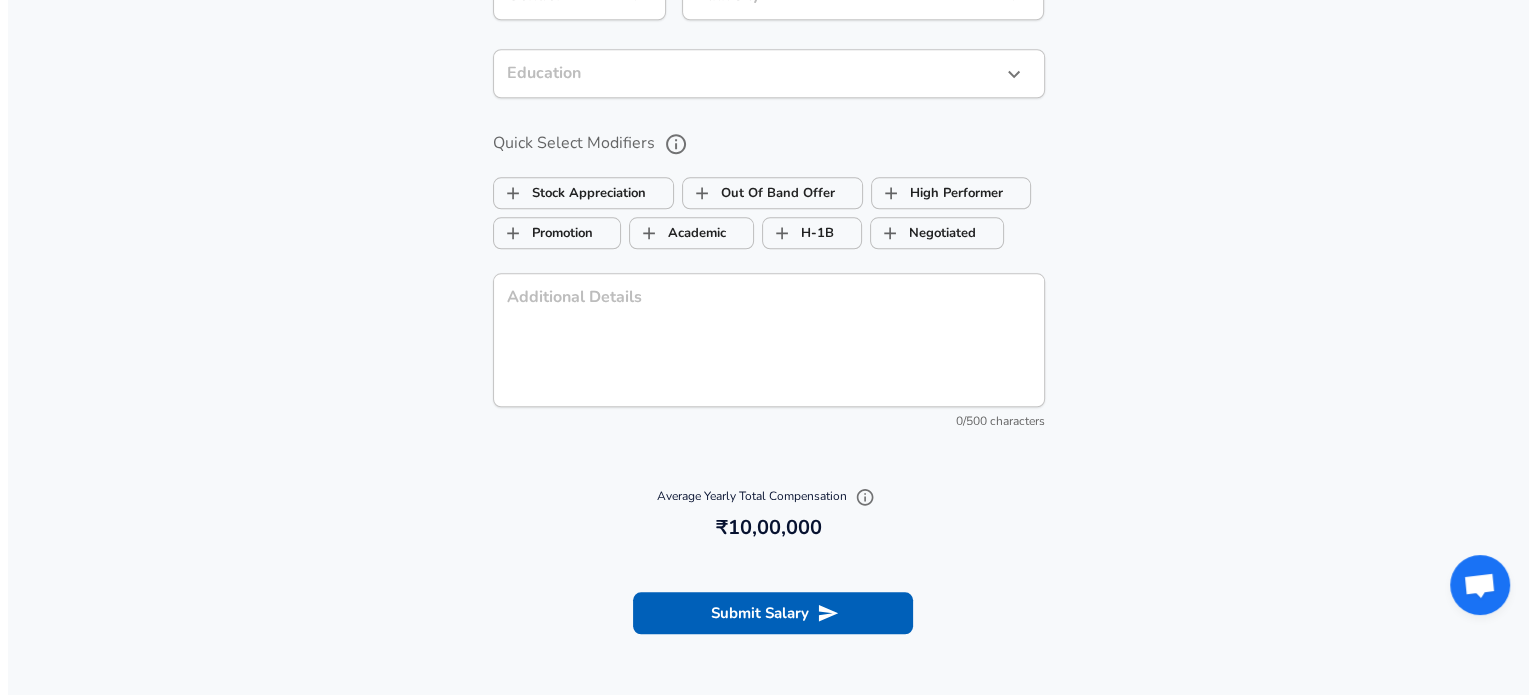 scroll, scrollTop: 2200, scrollLeft: 0, axis: vertical 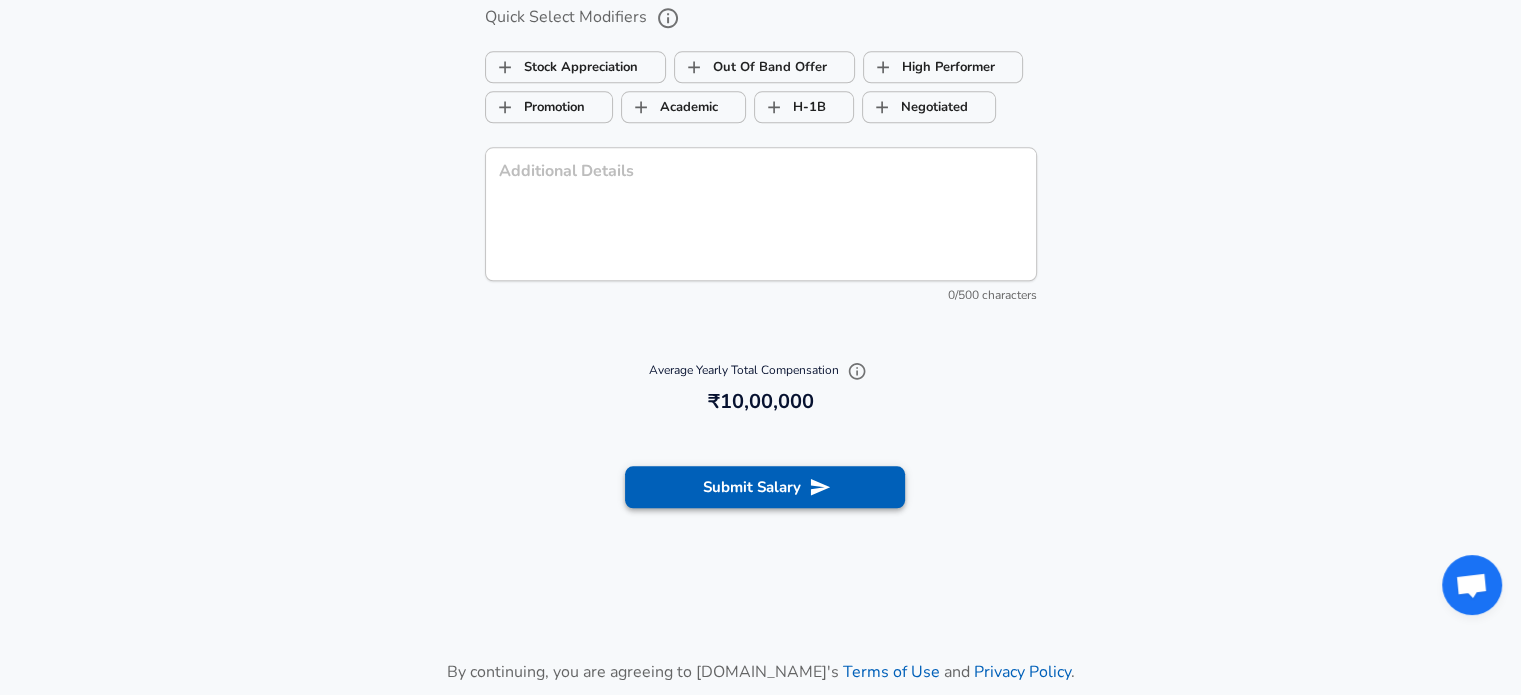 click on "Submit Salary" at bounding box center (765, 487) 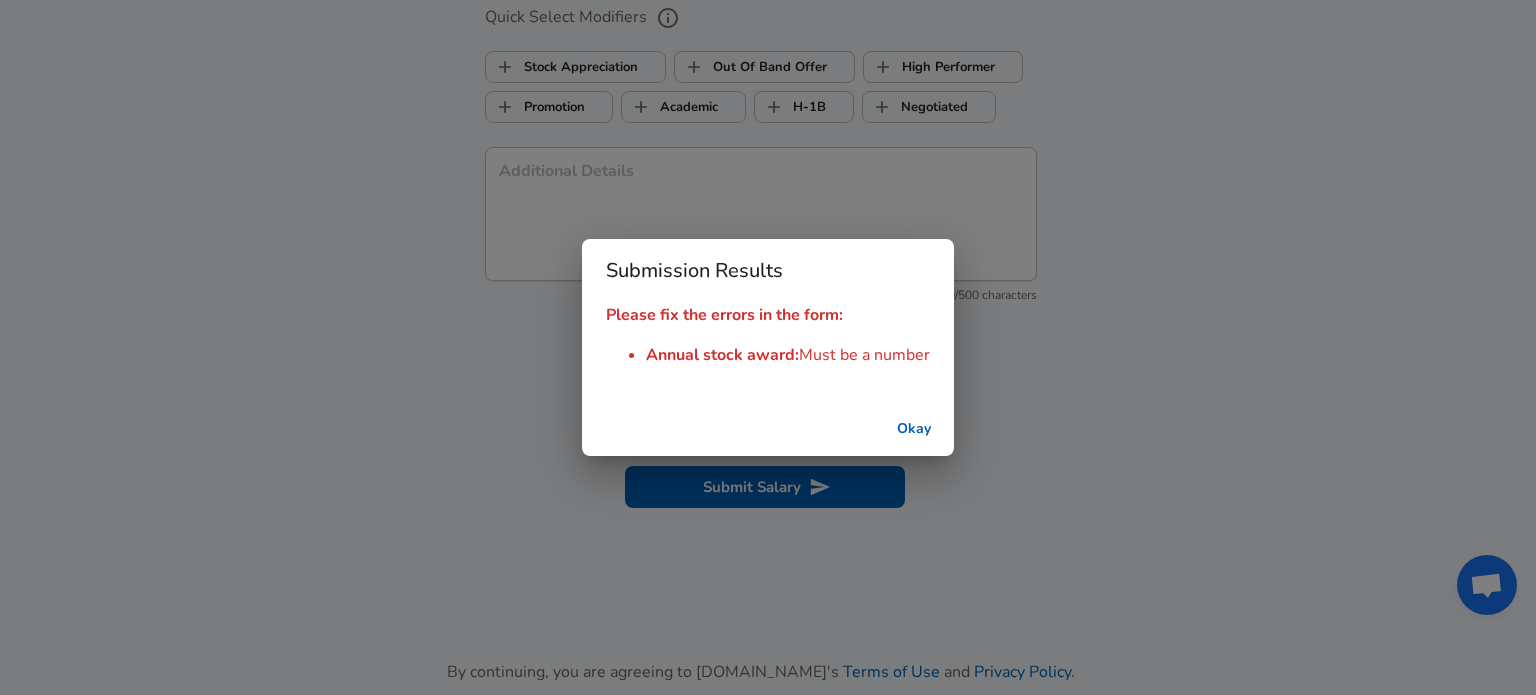 click on "Please fix the errors in the form: Annual  stock  award :  Must be a number" at bounding box center [768, 335] 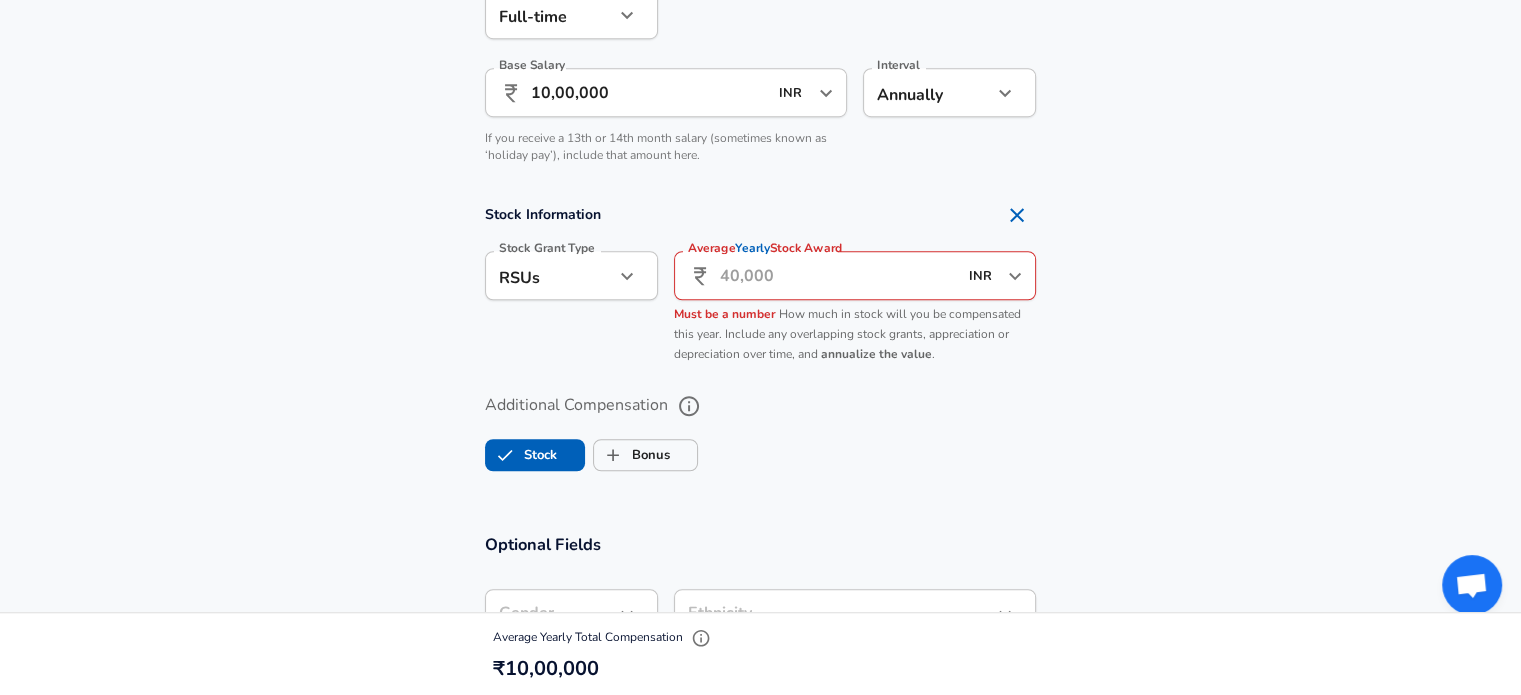 scroll, scrollTop: 1300, scrollLeft: 0, axis: vertical 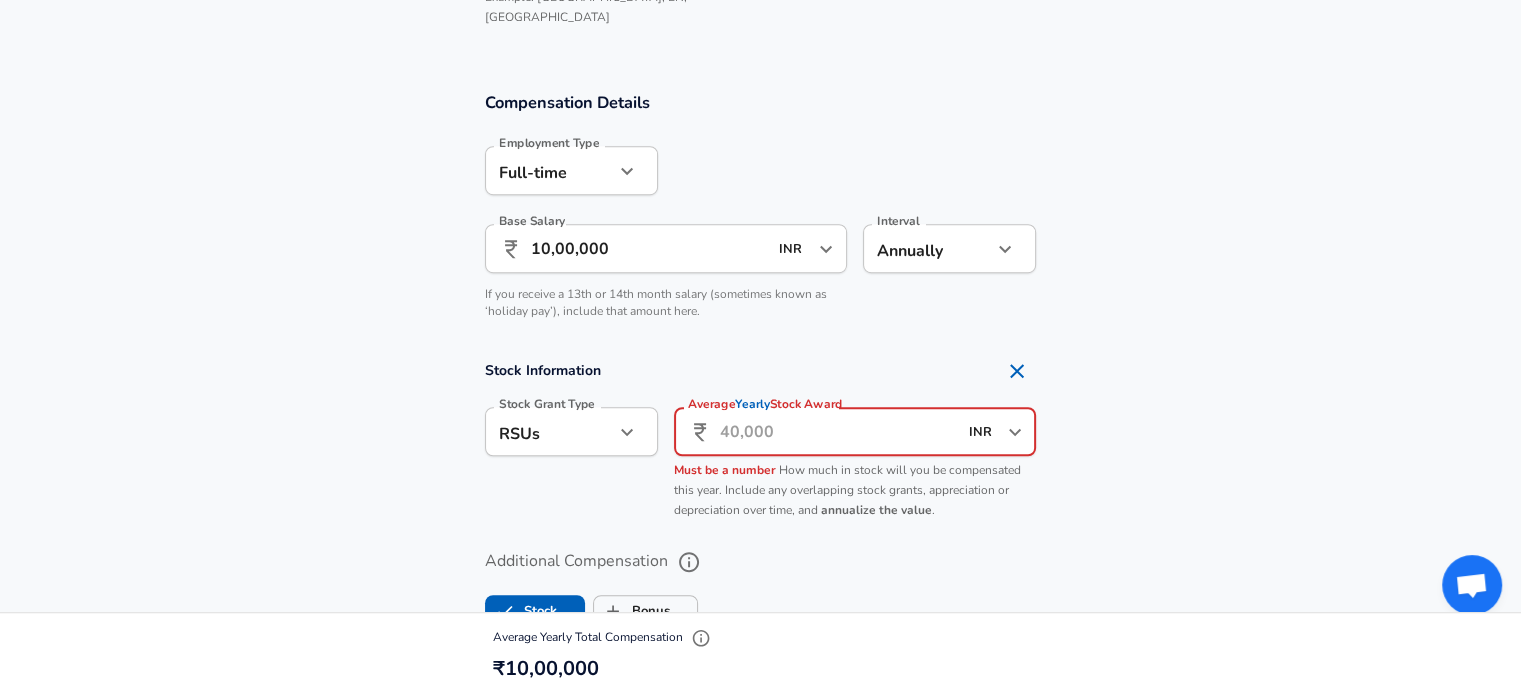 click on "Average  Yearly  Stock Award" at bounding box center (838, 431) 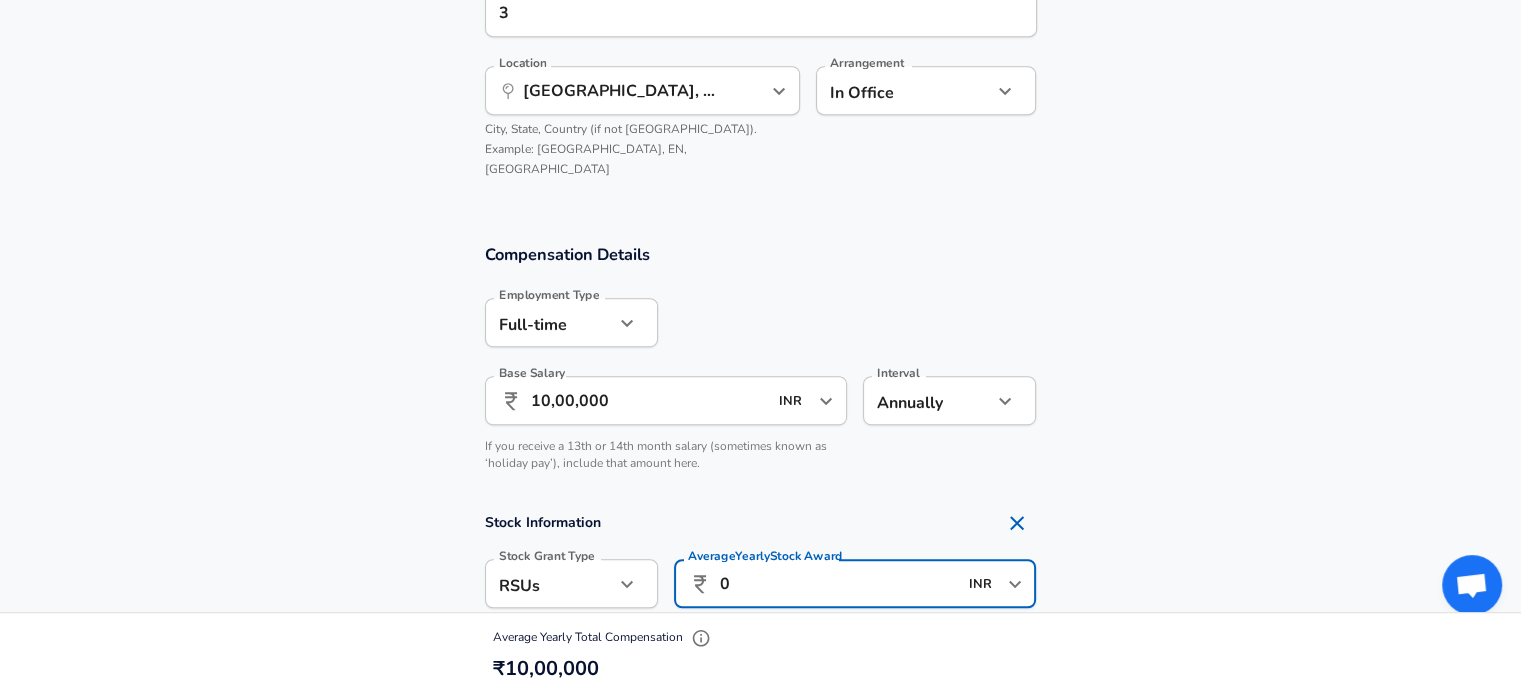 scroll, scrollTop: 1246, scrollLeft: 0, axis: vertical 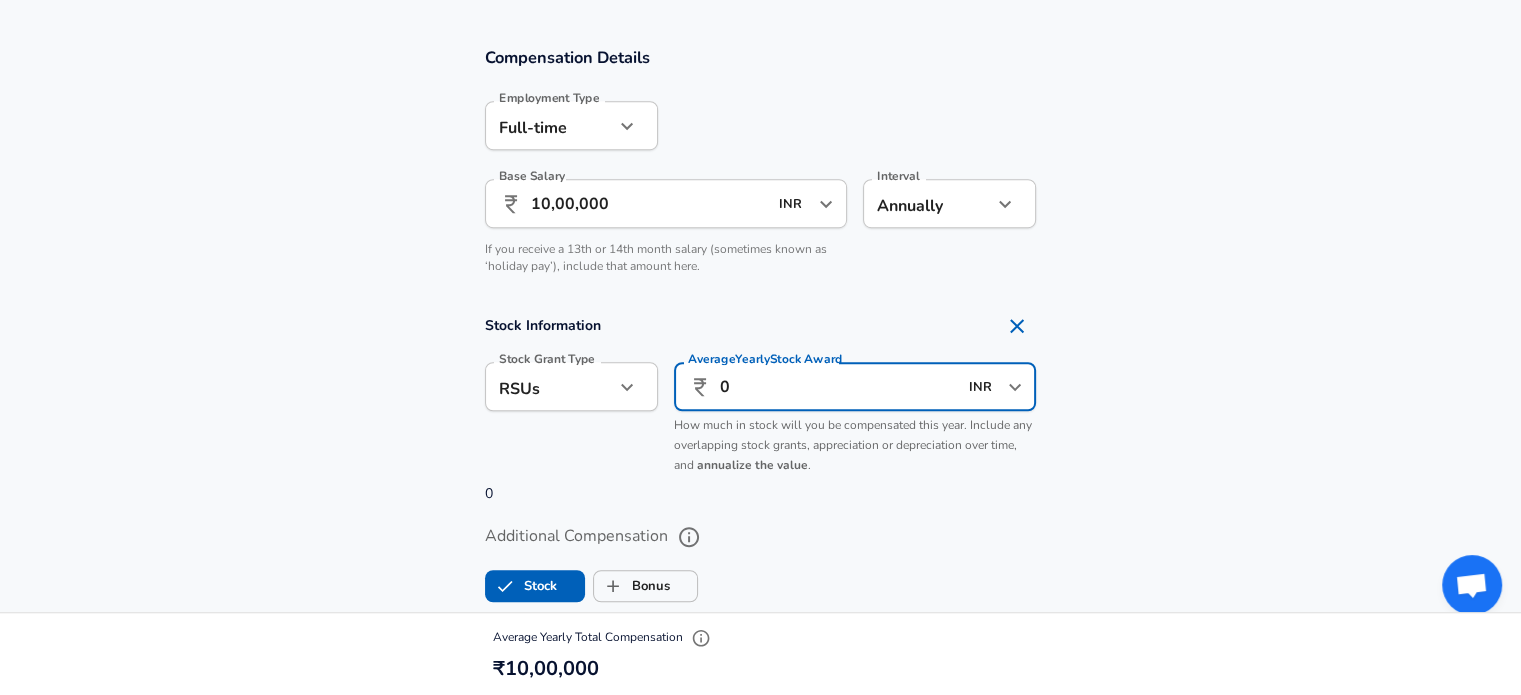 type on "0" 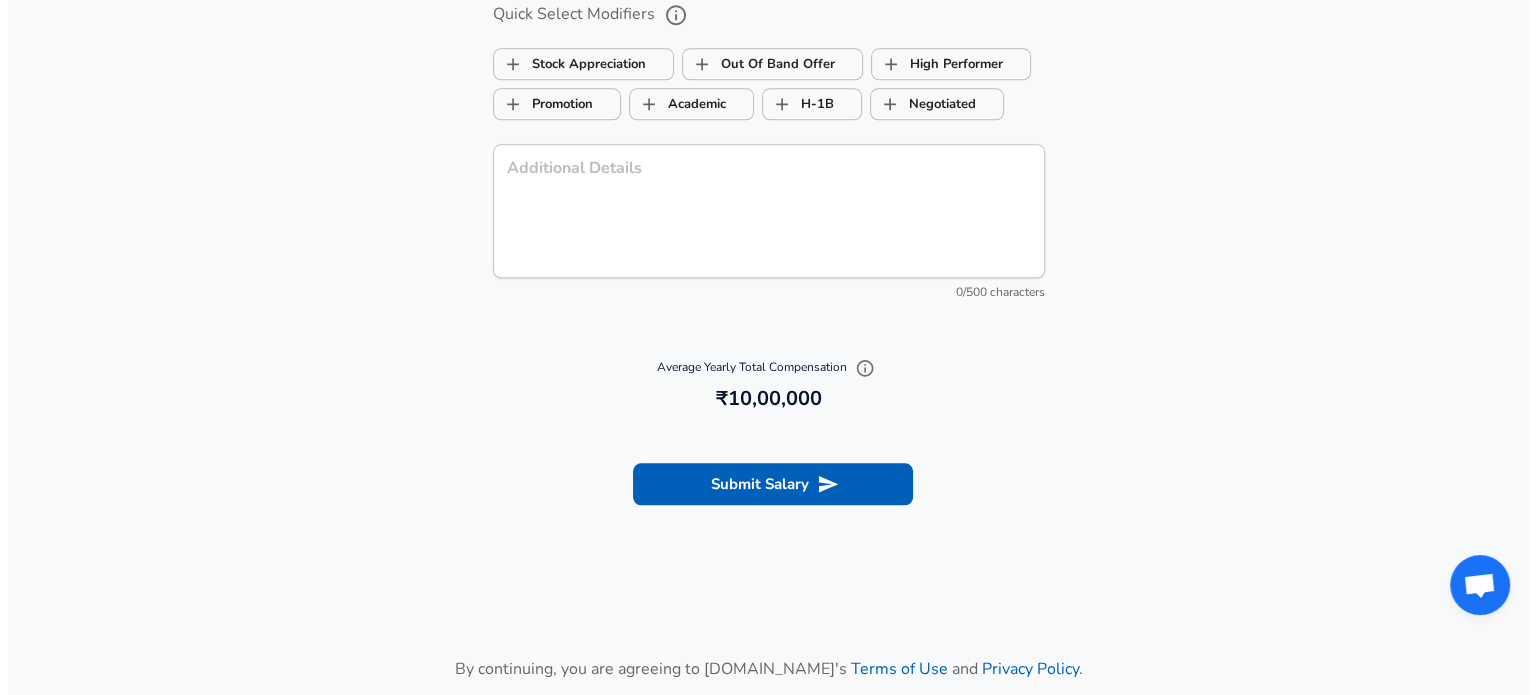 scroll, scrollTop: 2246, scrollLeft: 0, axis: vertical 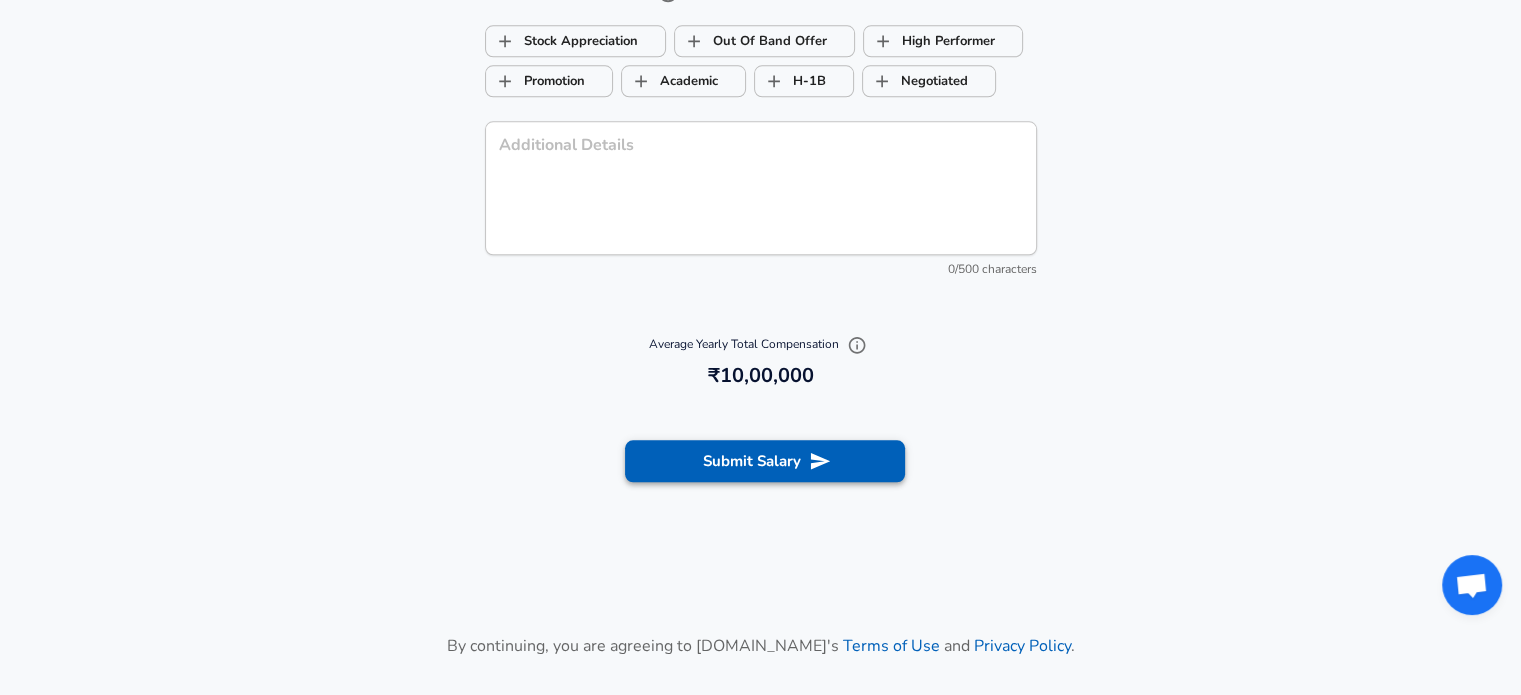click on "Submit Salary" at bounding box center [765, 461] 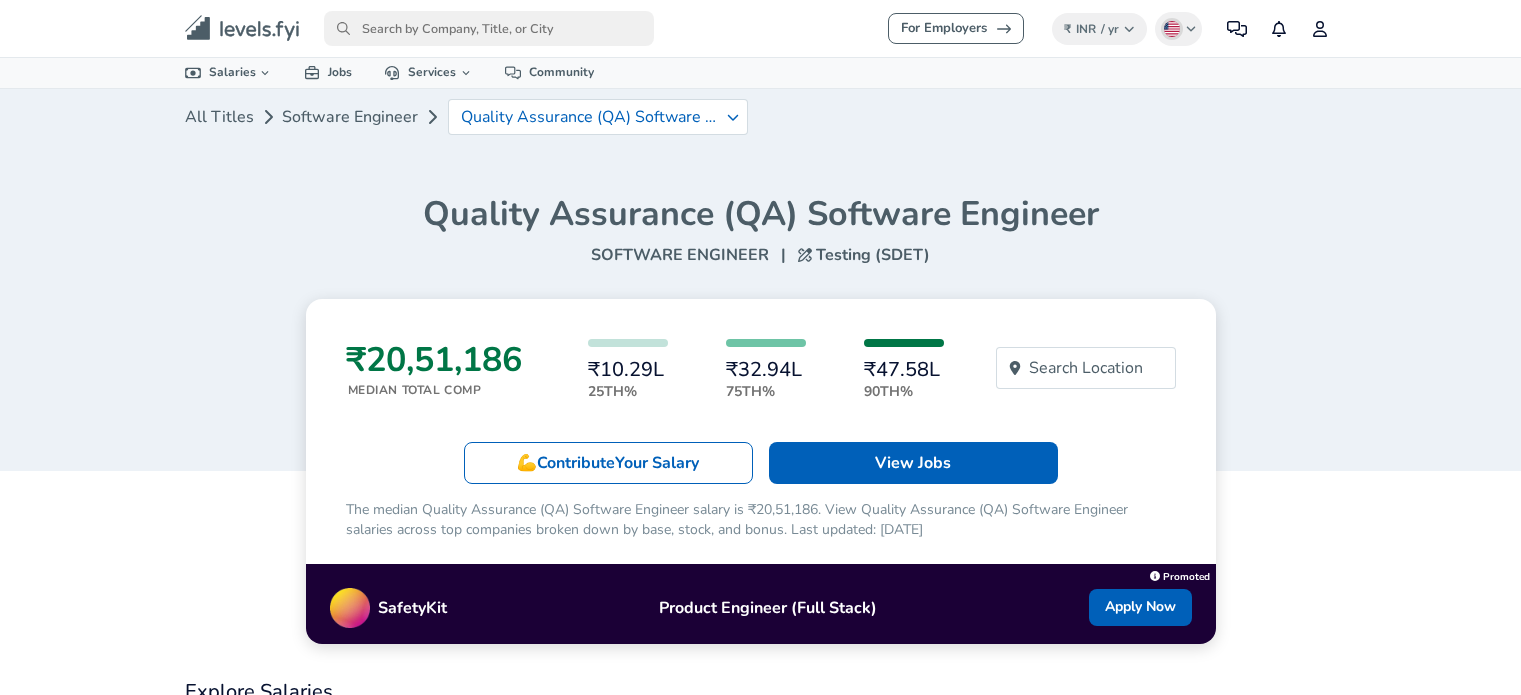 scroll, scrollTop: 500, scrollLeft: 0, axis: vertical 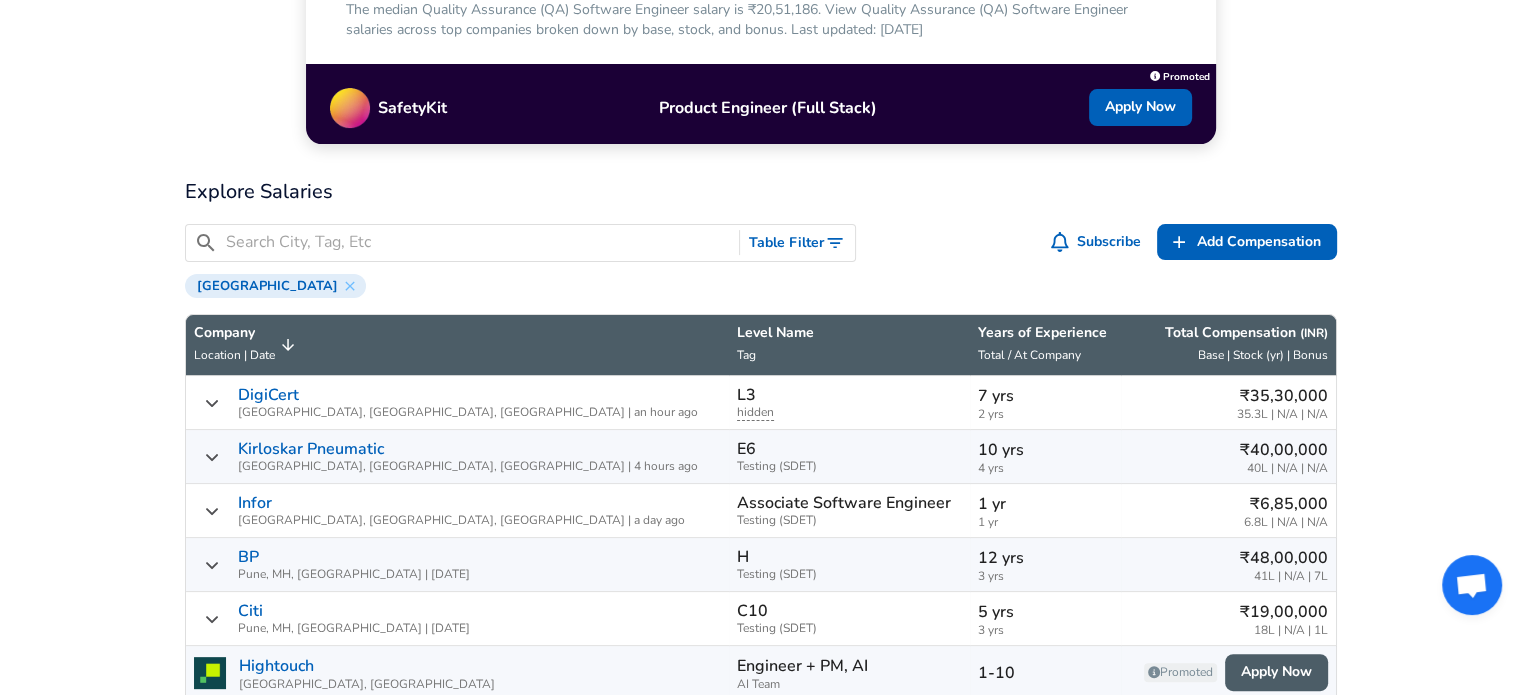 click on "Total / At Company" at bounding box center [1029, 355] 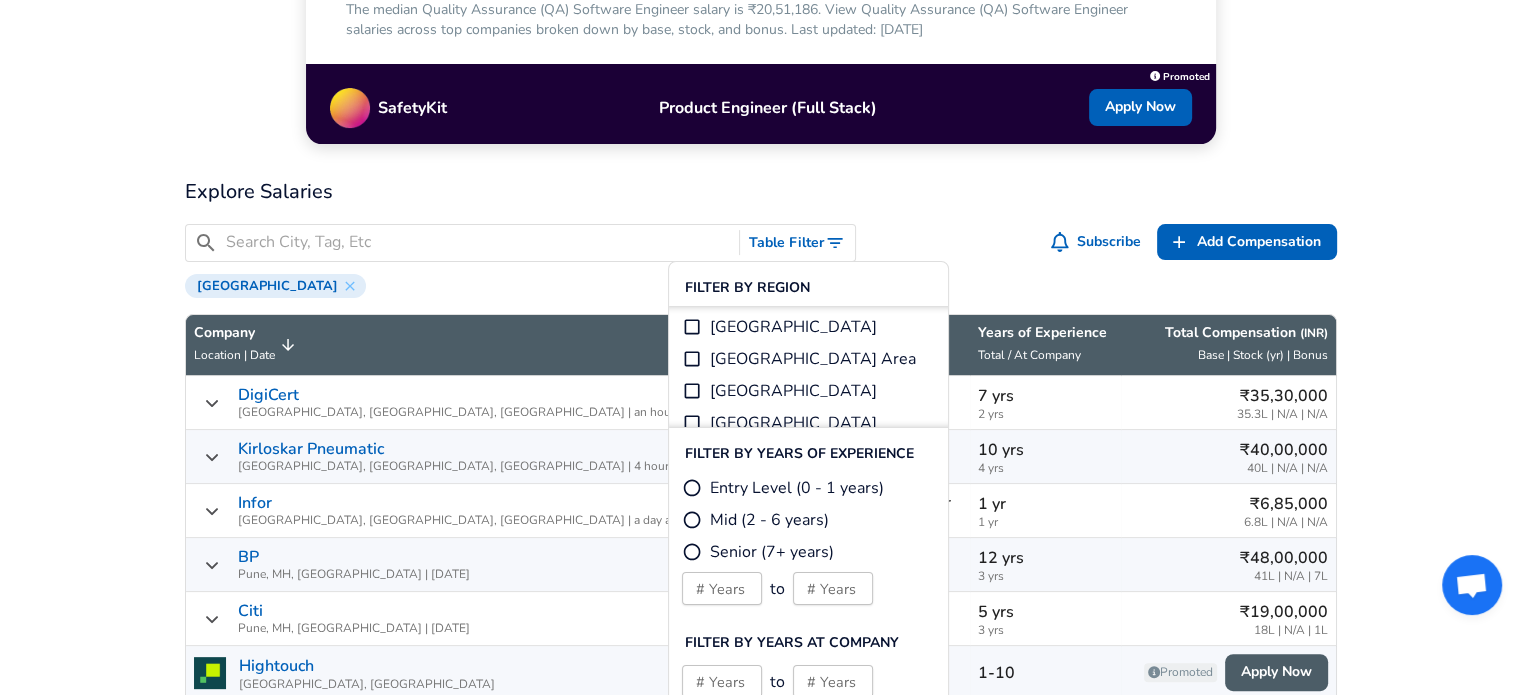 scroll, scrollTop: 100, scrollLeft: 0, axis: vertical 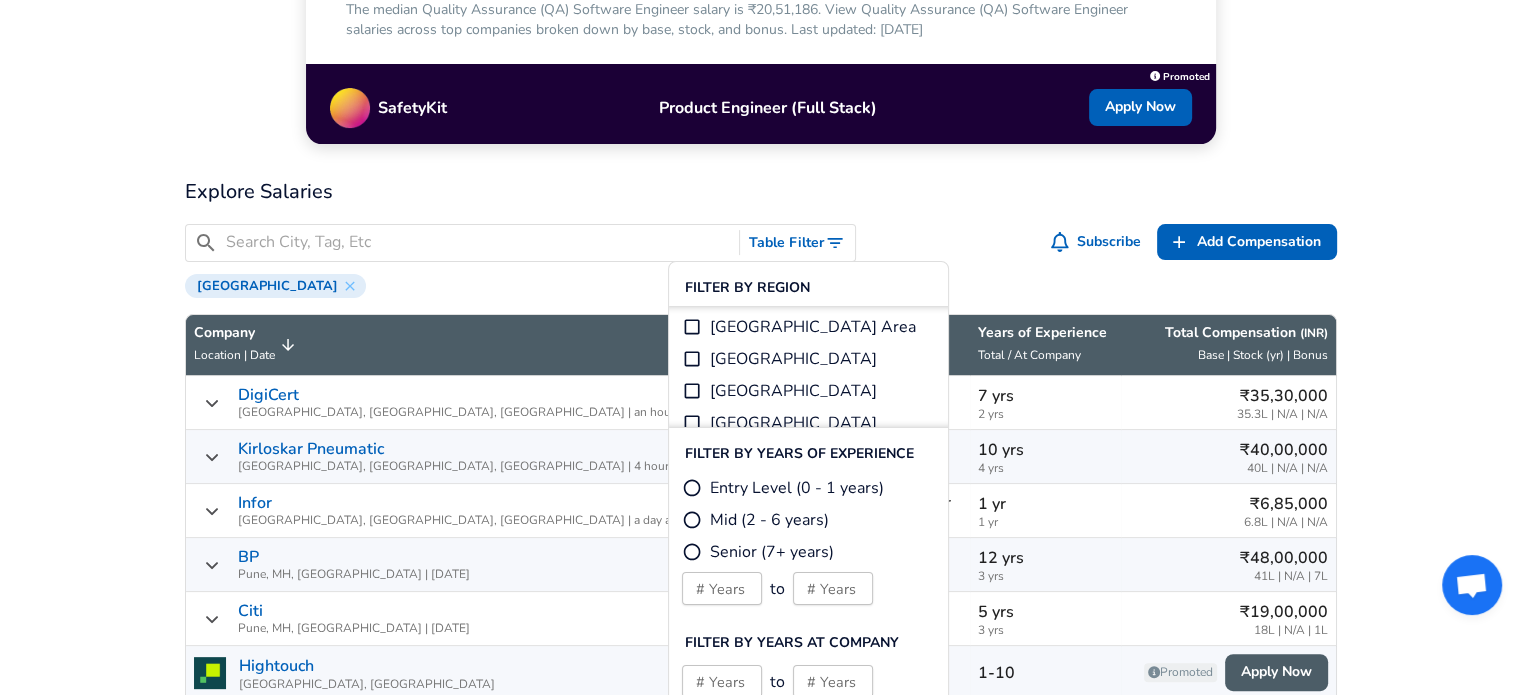 click on "Mid (2 - 6 years)" at bounding box center (769, 520) 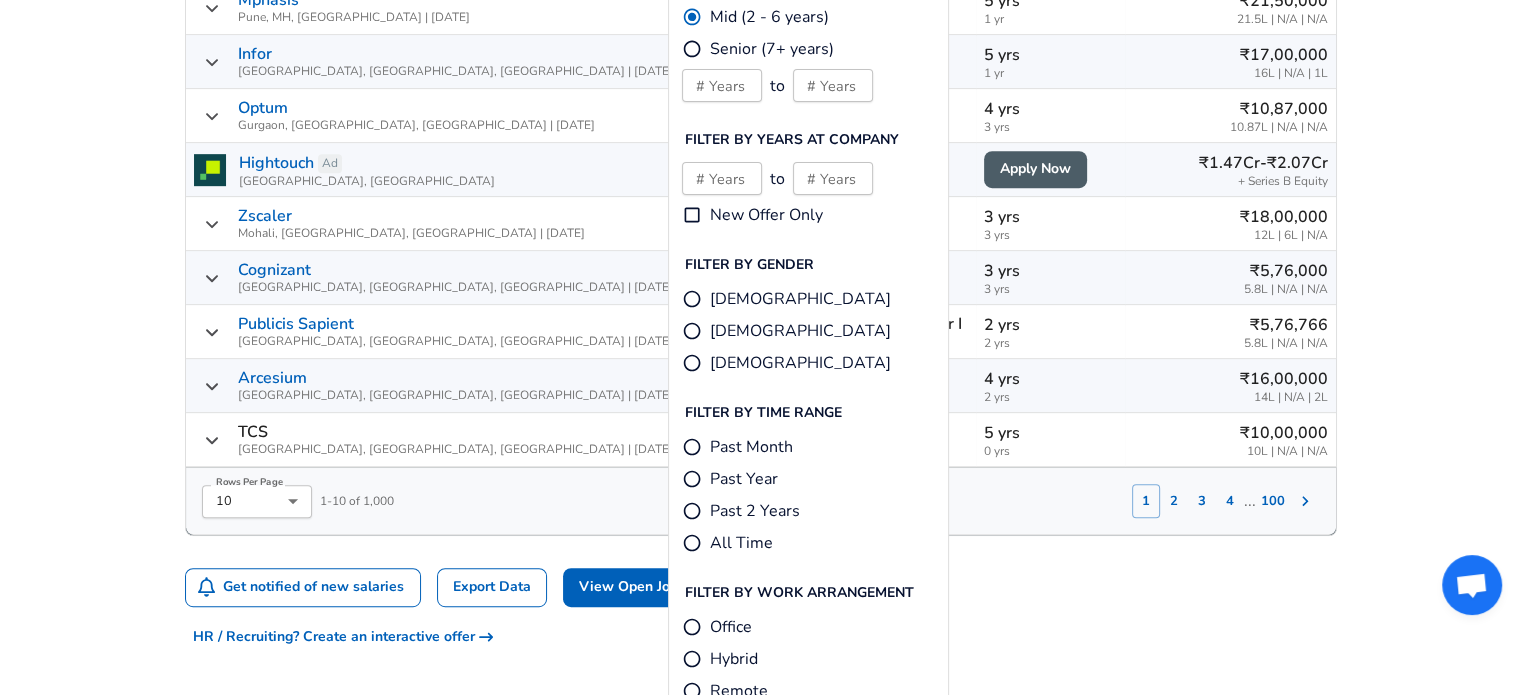 scroll, scrollTop: 1000, scrollLeft: 0, axis: vertical 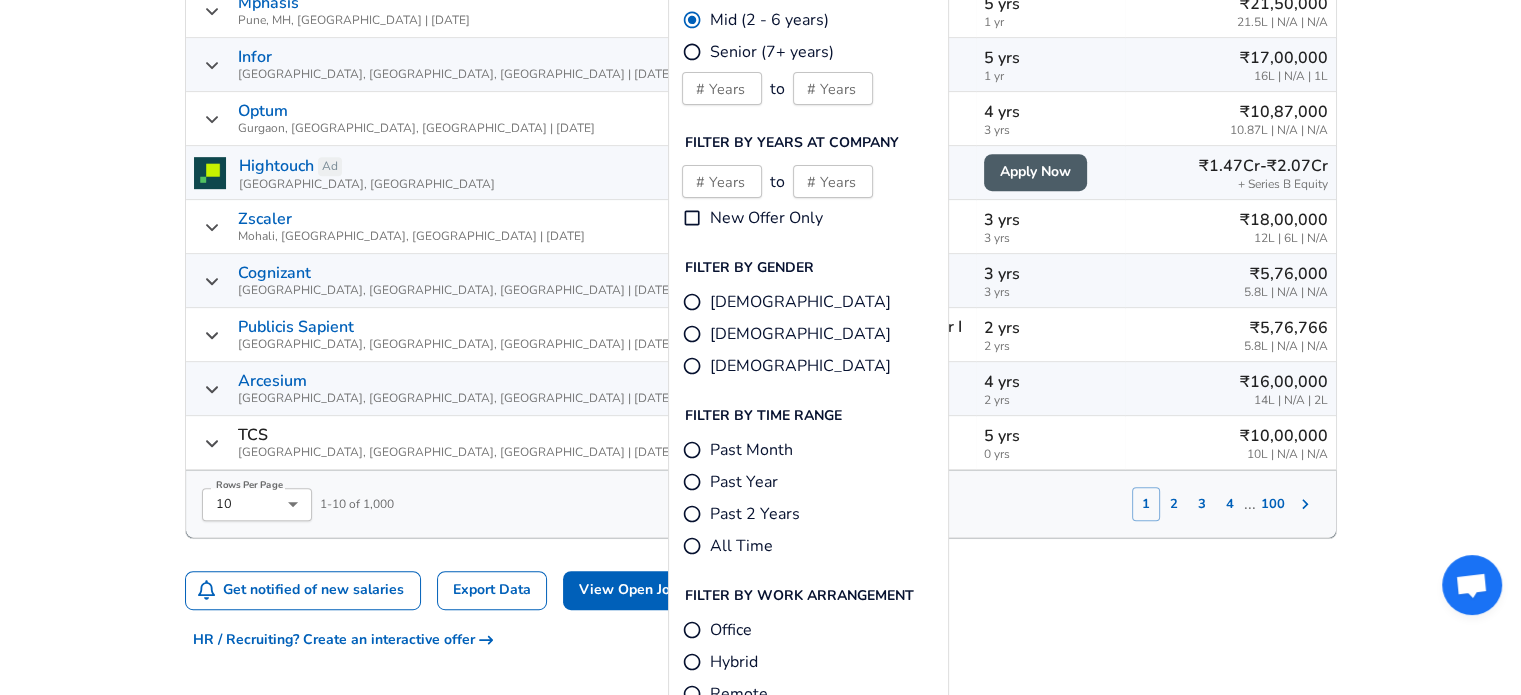 click on "For Employers ₹ INR / yr Change English (US) Change Community Notifications Profile All Data By Location By Company By Title Salary Calculator Chart Visualizations Verified Salaries Internships Negotiation Support Compare Benefits Who's Hiring 2024 Pay Report Top Paying Companies Integrate Blog Press Google Software Engineer Product Manager [US_STATE][GEOGRAPHIC_DATA] Area Data Scientist View Individual Data Points   Levels FYI Logo Salaries 📂   All Data 🌎   By Location 🏢   By Company 🖋    By Title 🏭️    By Industry 📍   Salary Heatmap 📈   Chart Visualizations 🔥   Real-time Percentiles 🎓   Internships ❣️   Compare Benefits 🎬   2024 Pay Report 🏆   Top Paying Companies 💸   Calculate Meeting Cost #️⃣   Salary Calculator Contribute Add Salary Add Company Benefits Add Level Mapping Jobs Services Candidate Services 💵  Negotiation Coaching 📄  Resume Review 🎁  Gift a Resume Review For Employers Interactive Offers Real-time Percentiles  🔥 Compensation Benchmarking | 25th%" at bounding box center [760, 775] 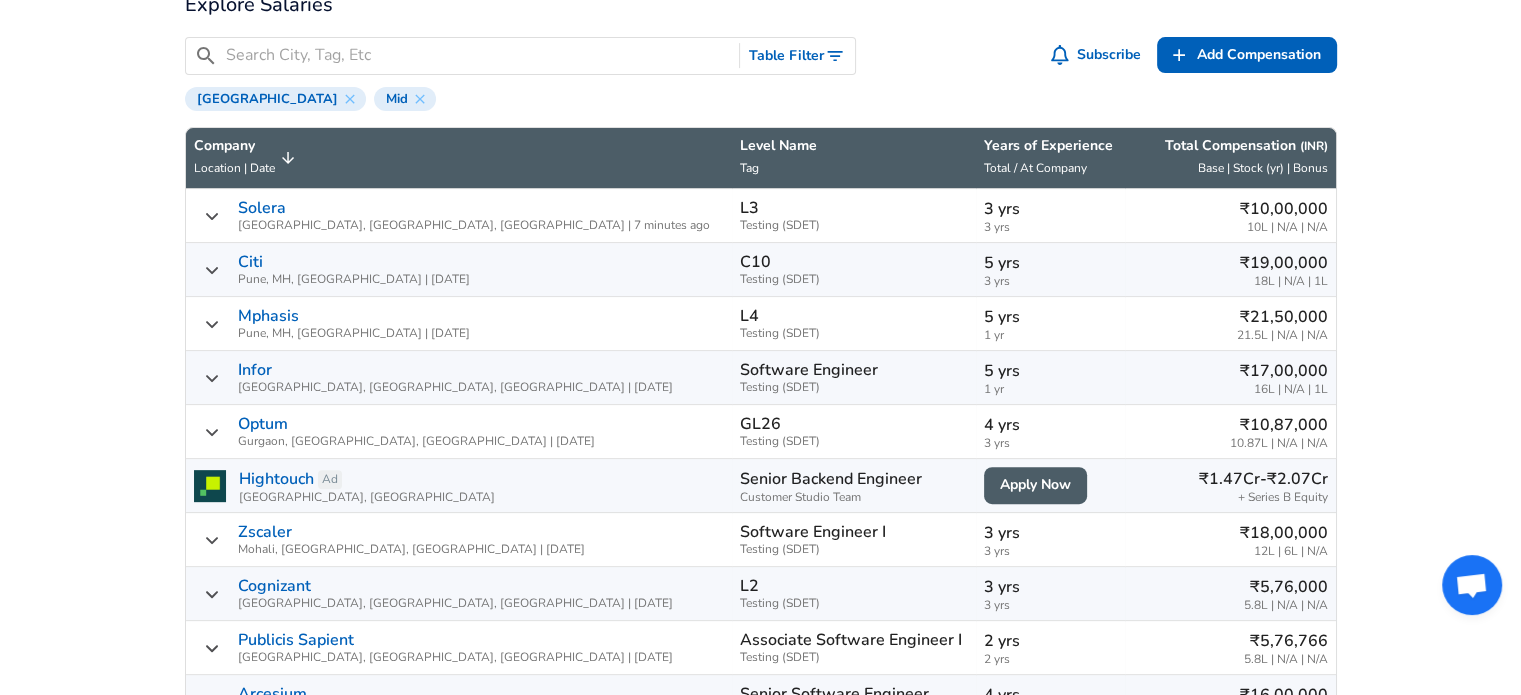 scroll, scrollTop: 700, scrollLeft: 0, axis: vertical 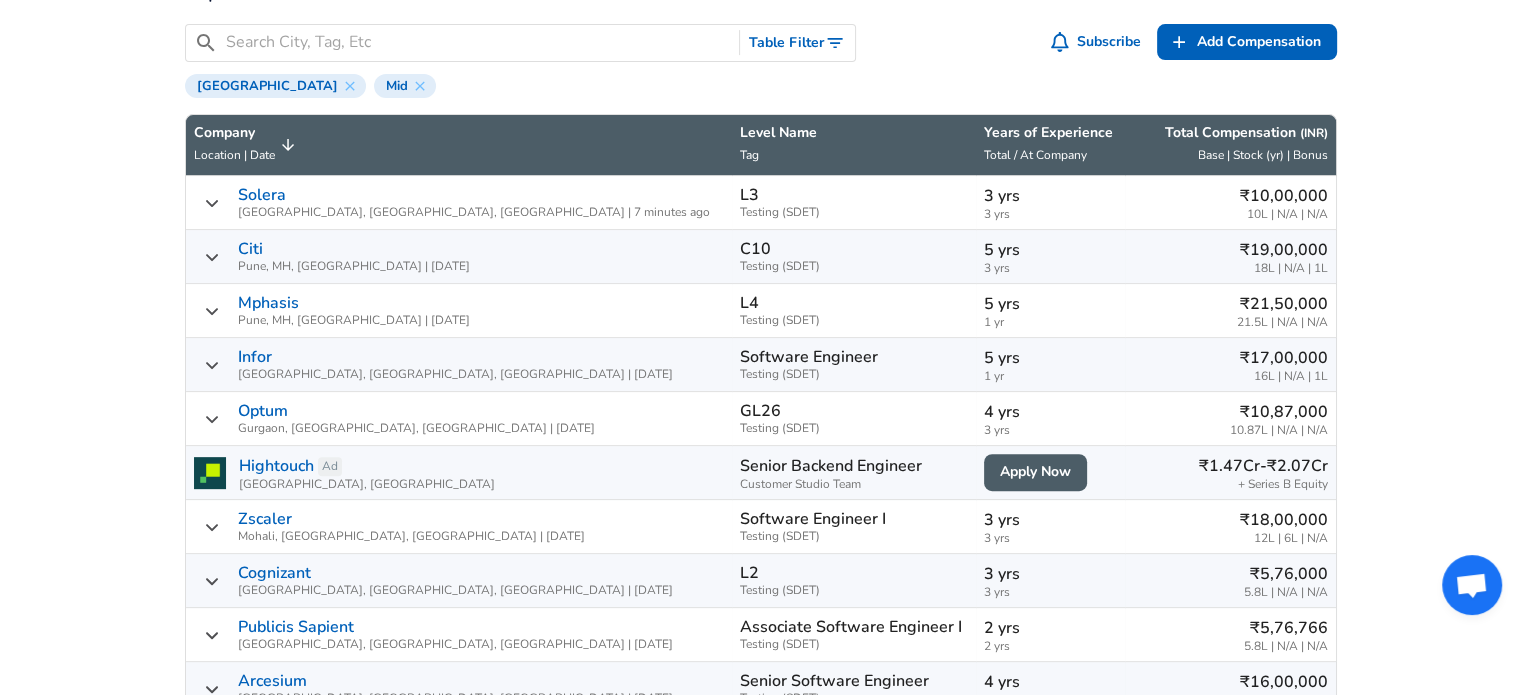 click on "​ Table Filter Subscribe Add Add Comp Add Compensation [GEOGRAPHIC_DATA] Mid" at bounding box center [753, 53] 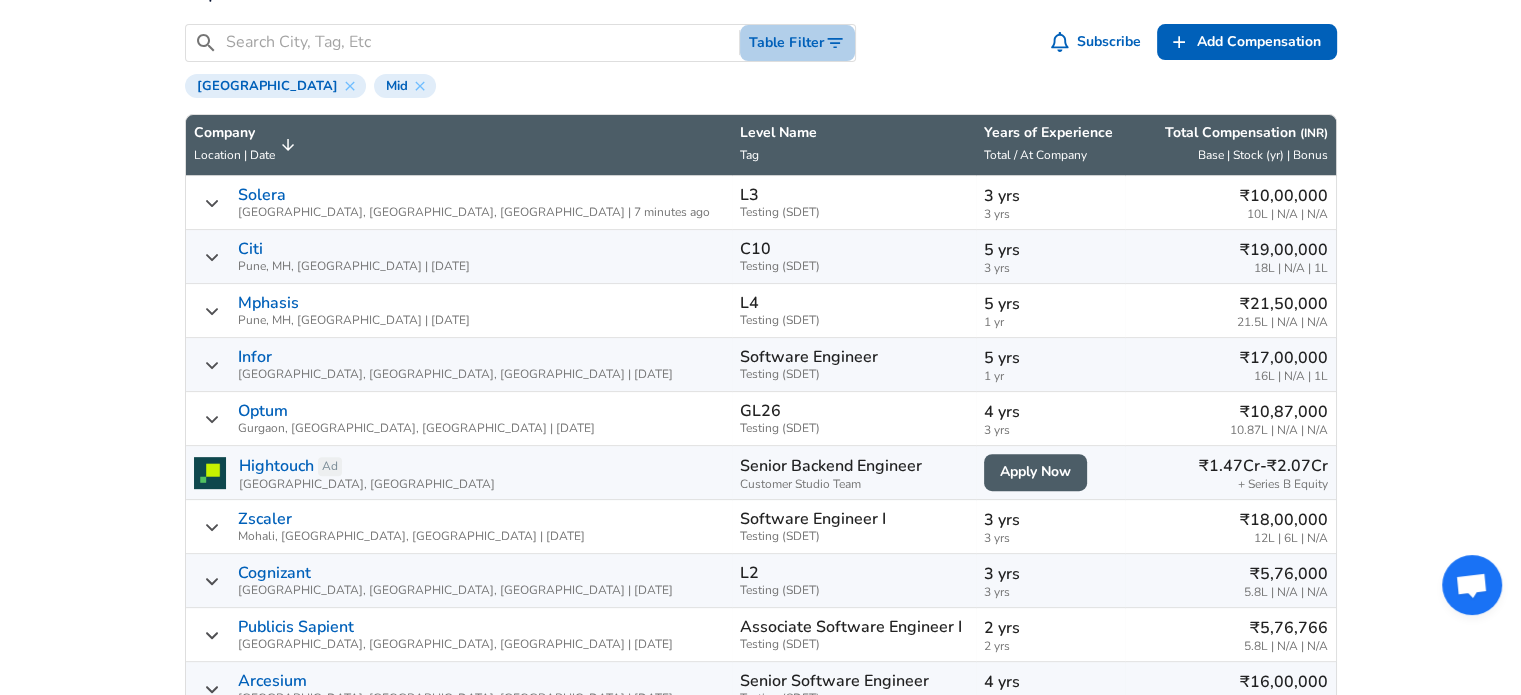 click on "Table Filter" at bounding box center (797, 43) 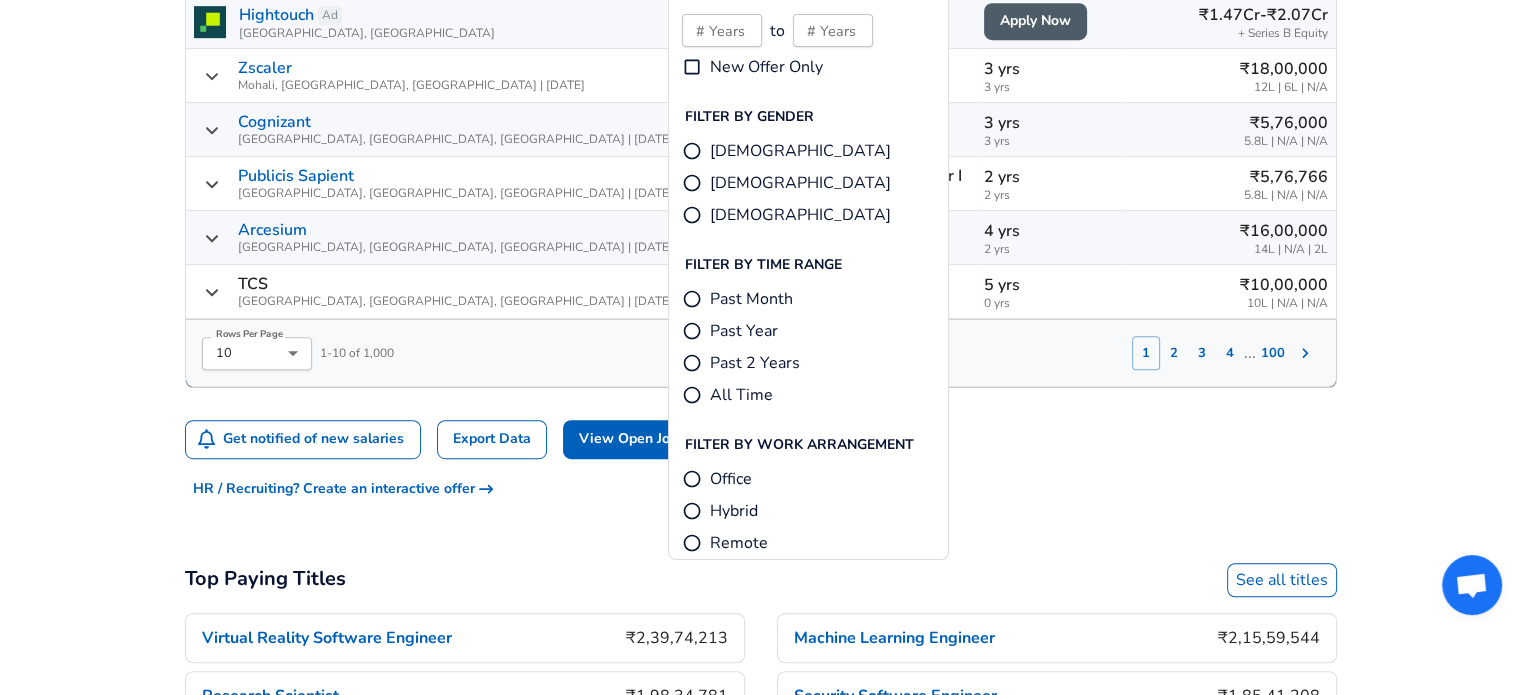 scroll, scrollTop: 1300, scrollLeft: 0, axis: vertical 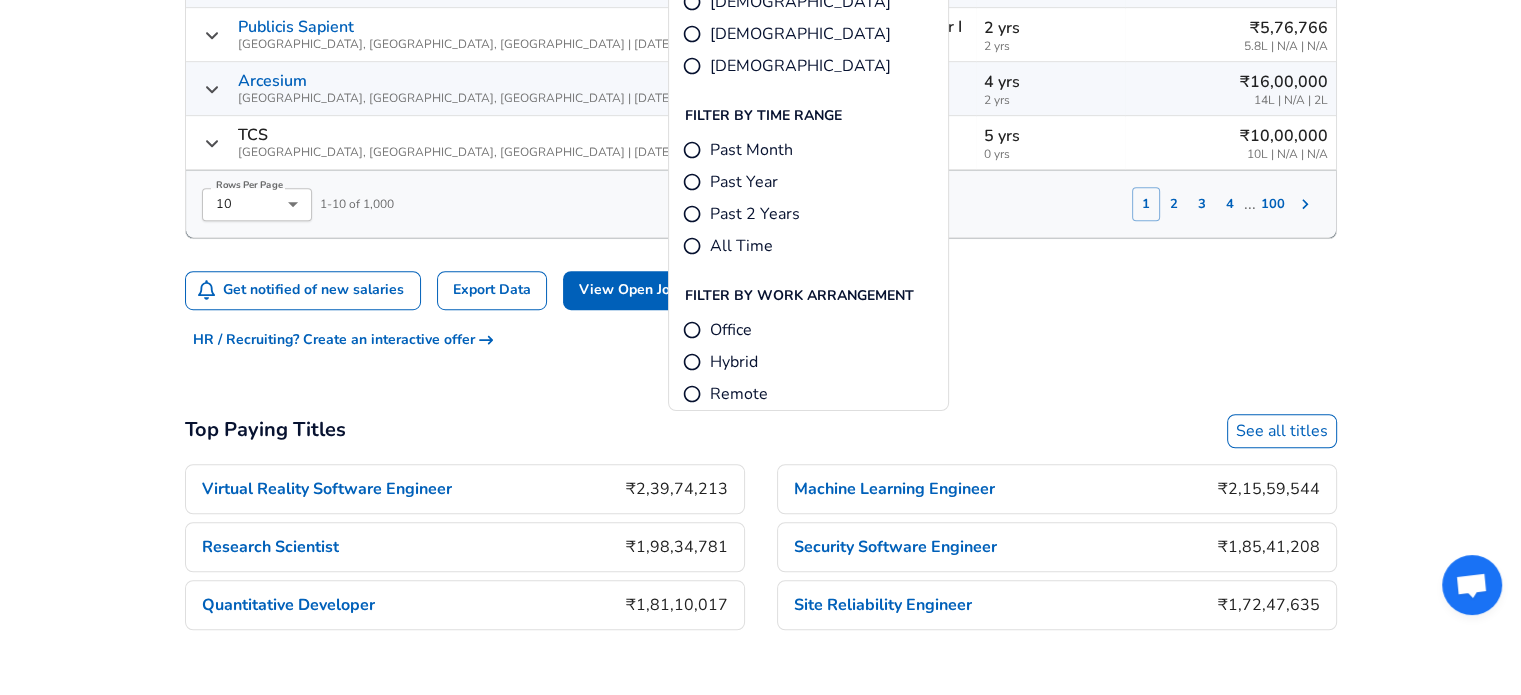click on "Remote" at bounding box center (739, 394) 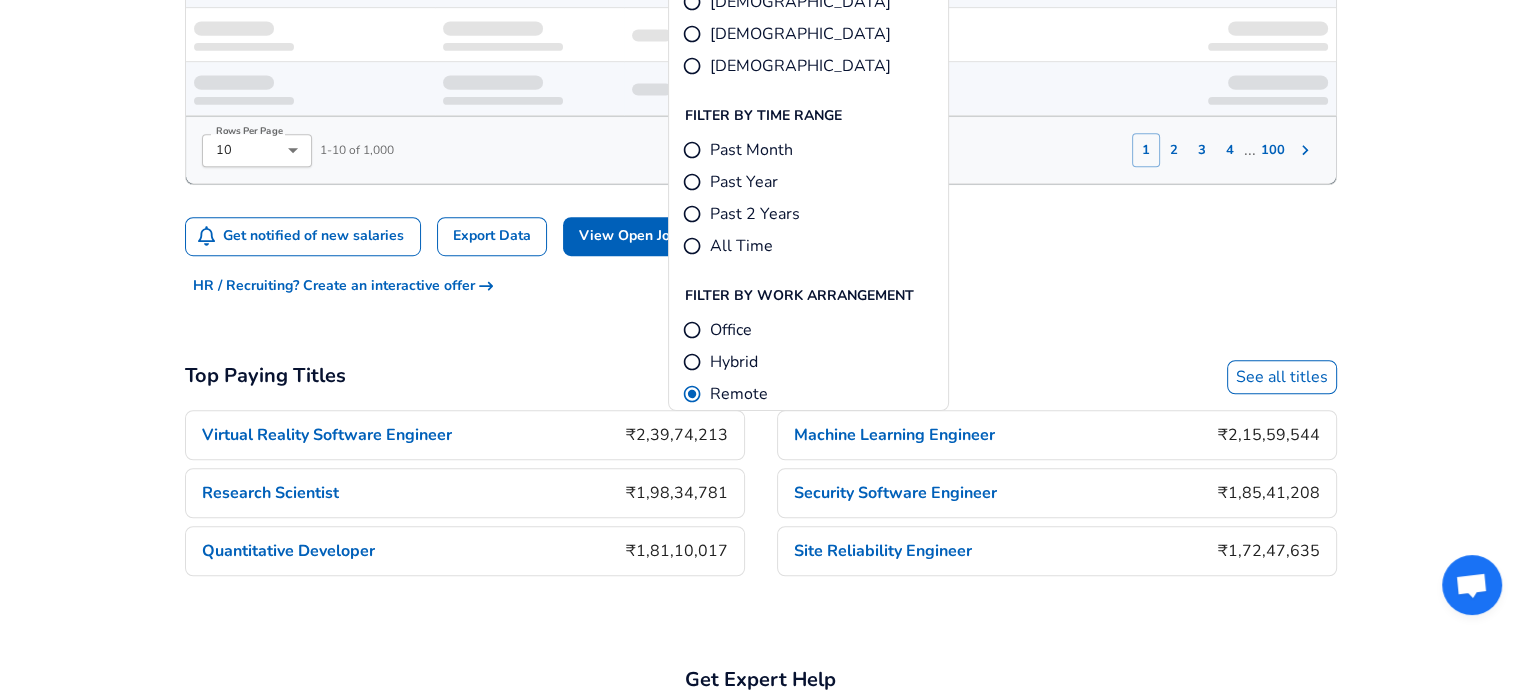 click on "₹20,51,186 Median Total Comp ₹10.29L 25th% ₹32.94L 75th% ₹47.58L 90th% Search Location   💪  Contribute Your Salary View Jobs The median Quality Assurance (QA) Software Engineer  salary is ₹20,51,186. View Quality Assurance (QA) Software Engineer salaries across top companies broken down by base, stock, and bonus.   Last updated:   [DATE] SafetyKit Product Engineer (Full Stack) Apply Now Product Engineer Apply   Promoted Explore Salaries ​ Table Filter Subscribe Add Add Comp Add Compensation [GEOGRAPHIC_DATA] Mid Remote Company Location | Date Level Name Tag Years of Experience Total / At Company Total Compensation   ( INR )   Base | Stock (yr) | Bonus   Rows Per Page 10 10 Rows Per Page 1  -  10   of   1,000 1 2 3 4 ... 100 Get notified of new salaries Export Data View Open Jobs HR / Recruiting? Create an interactive offer   Top Paying Titles See all titles Virtual Reality Software Engineer ₹2,39,74,213 Machine Learning Engineer ₹2,15,59,544 Research Scientist ₹1,98,34,781 ₹1,85,41,208" at bounding box center (761, -224) 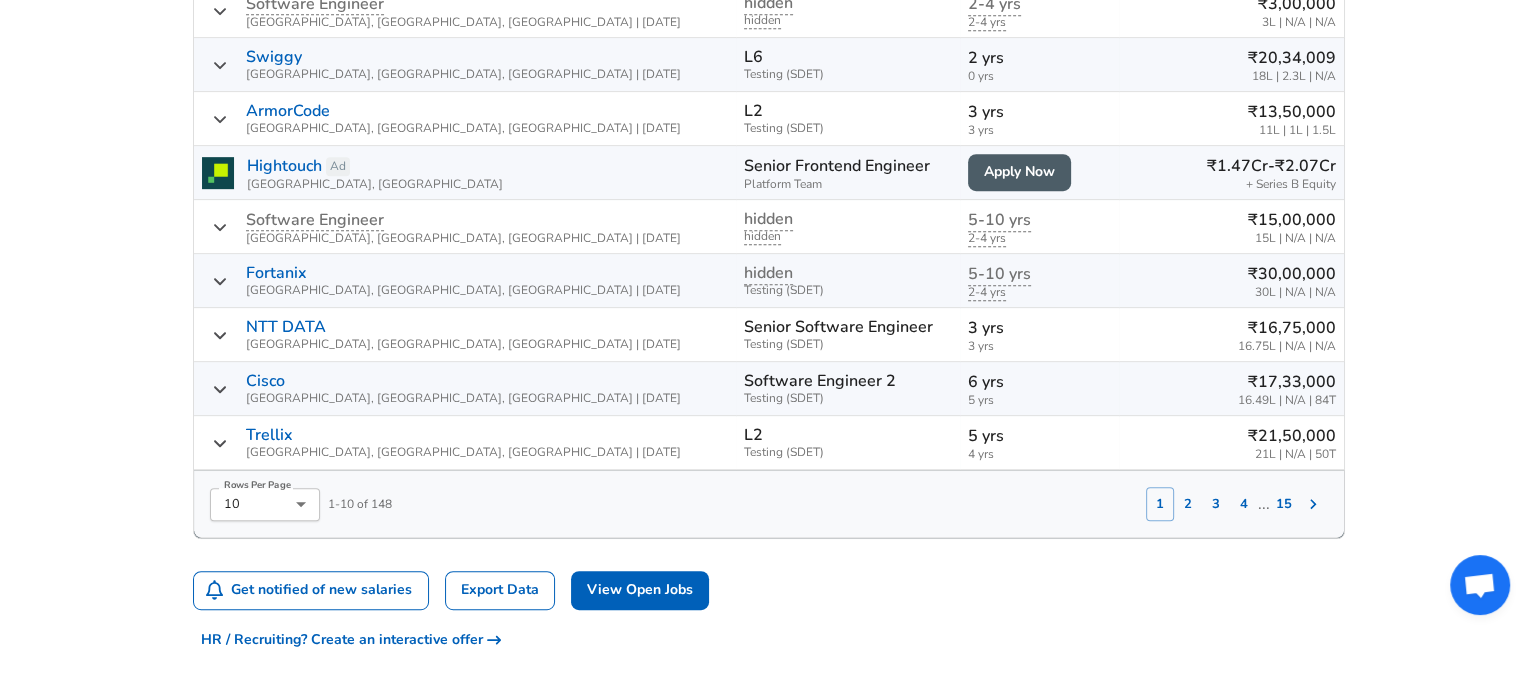 scroll, scrollTop: 900, scrollLeft: 0, axis: vertical 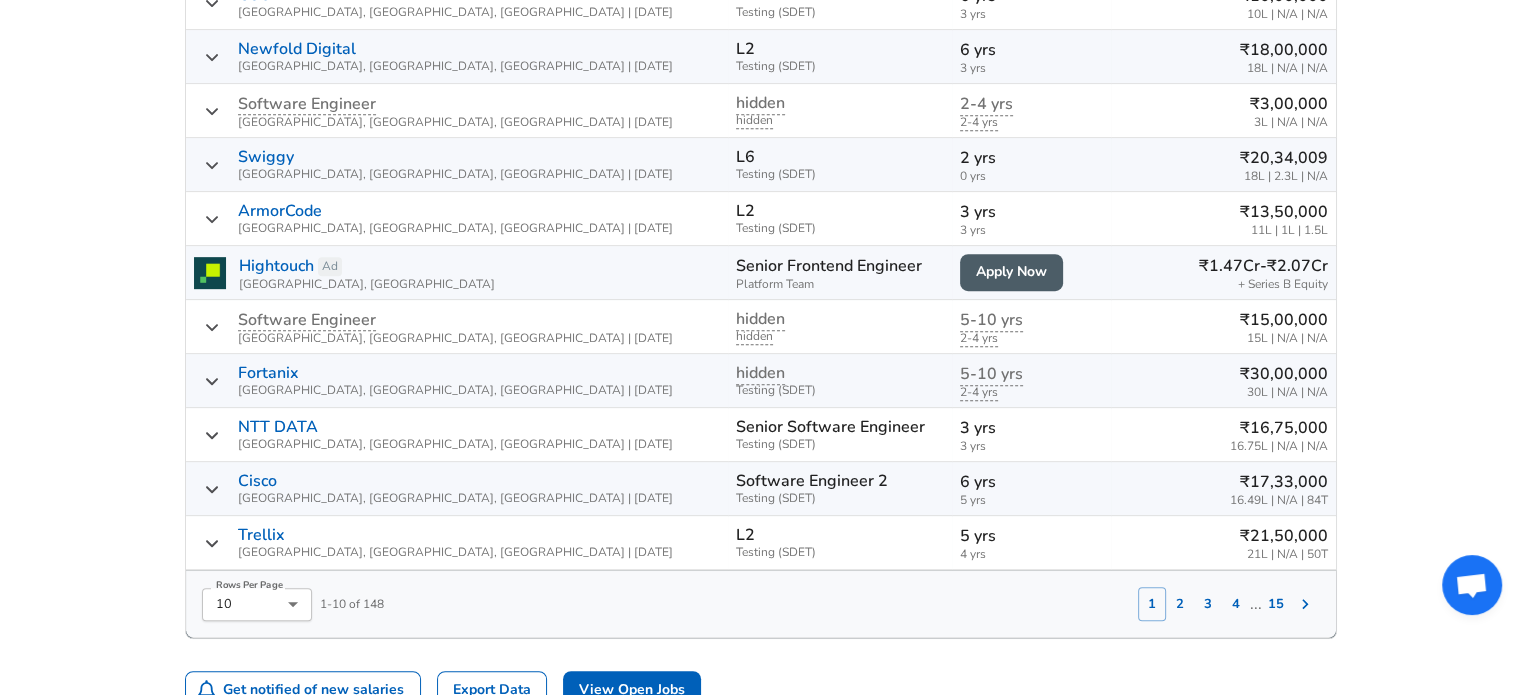 click on "For Employers ₹ INR / yr Change English (US) Change Community Notifications Profile All Data By Location By Company By Title Salary Calculator Chart Visualizations Verified Salaries Internships Negotiation Support Compare Benefits Who's Hiring 2024 Pay Report Top Paying Companies Integrate Blog Press Google Software Engineer Product Manager [US_STATE][GEOGRAPHIC_DATA] Area Data Scientist View Individual Data Points   Levels FYI Logo Salaries 📂   All Data 🌎   By Location 🏢   By Company 🖋    By Title 🏭️    By Industry 📍   Salary Heatmap 📈   Chart Visualizations 🔥   Real-time Percentiles 🎓   Internships ❣️   Compare Benefits 🎬   2024 Pay Report 🏆   Top Paying Companies 💸   Calculate Meeting Cost #️⃣   Salary Calculator Contribute Add Salary Add Company Benefits Add Level Mapping Jobs Services Candidate Services 💵  Negotiation Coaching 📄  Resume Review 🎁  Gift a Resume Review For Employers Interactive Offers Real-time Percentiles  🔥 Compensation Benchmarking | 25th%" at bounding box center [760, -553] 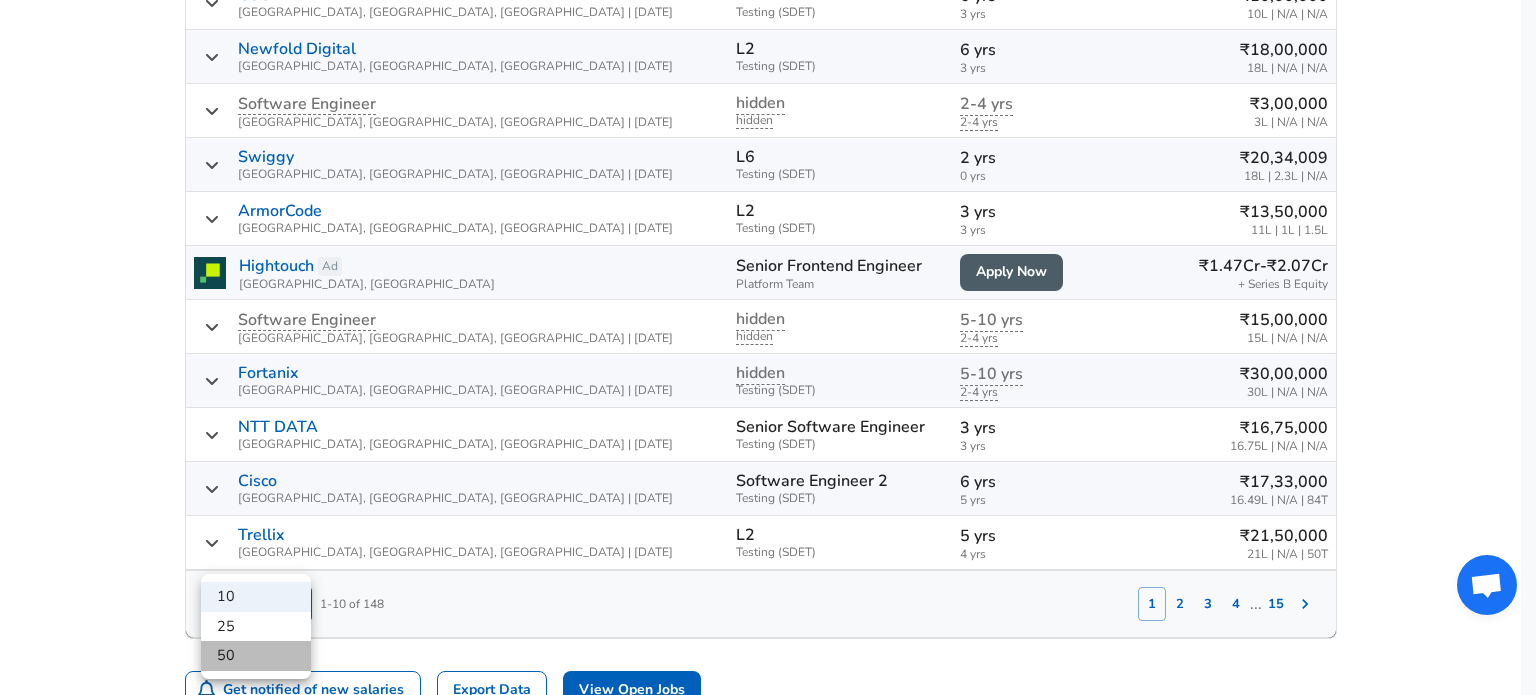 click on "50" at bounding box center (256, 656) 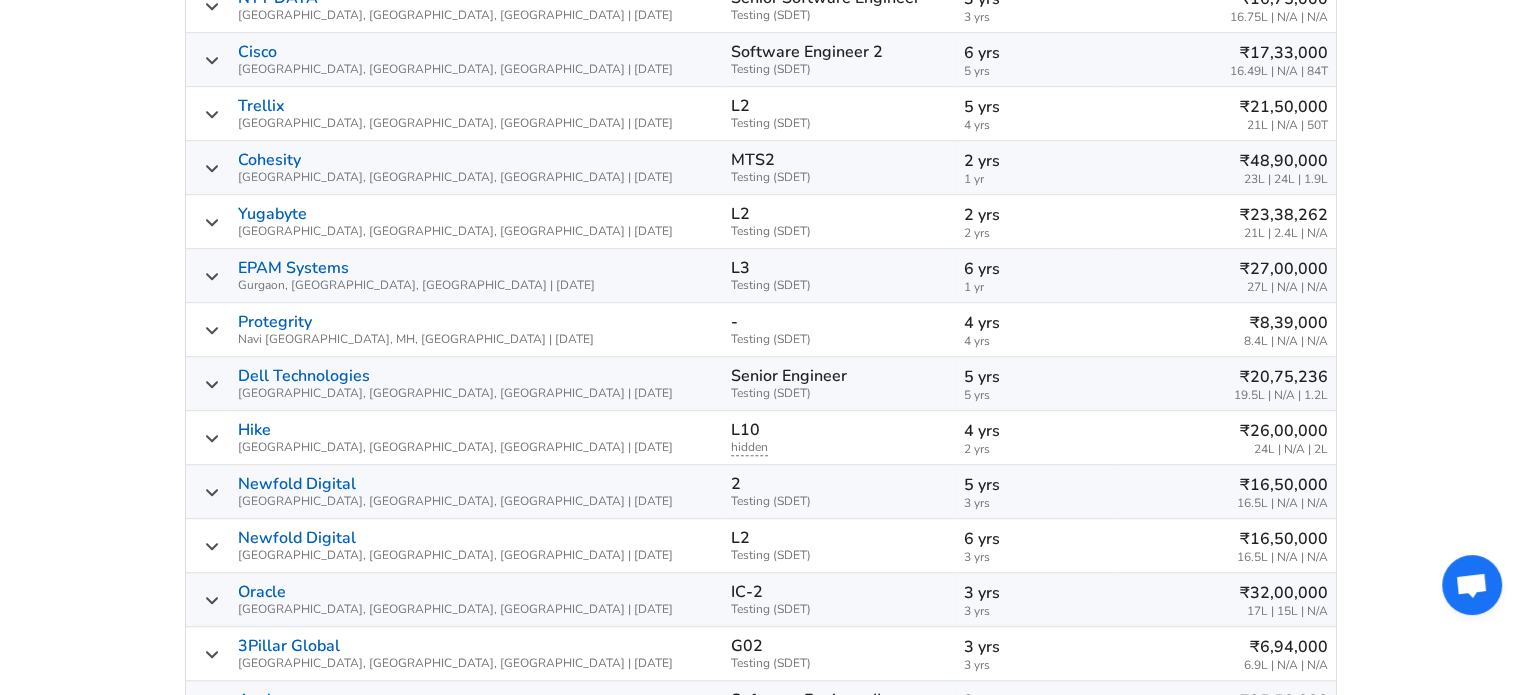 scroll, scrollTop: 1351, scrollLeft: 0, axis: vertical 